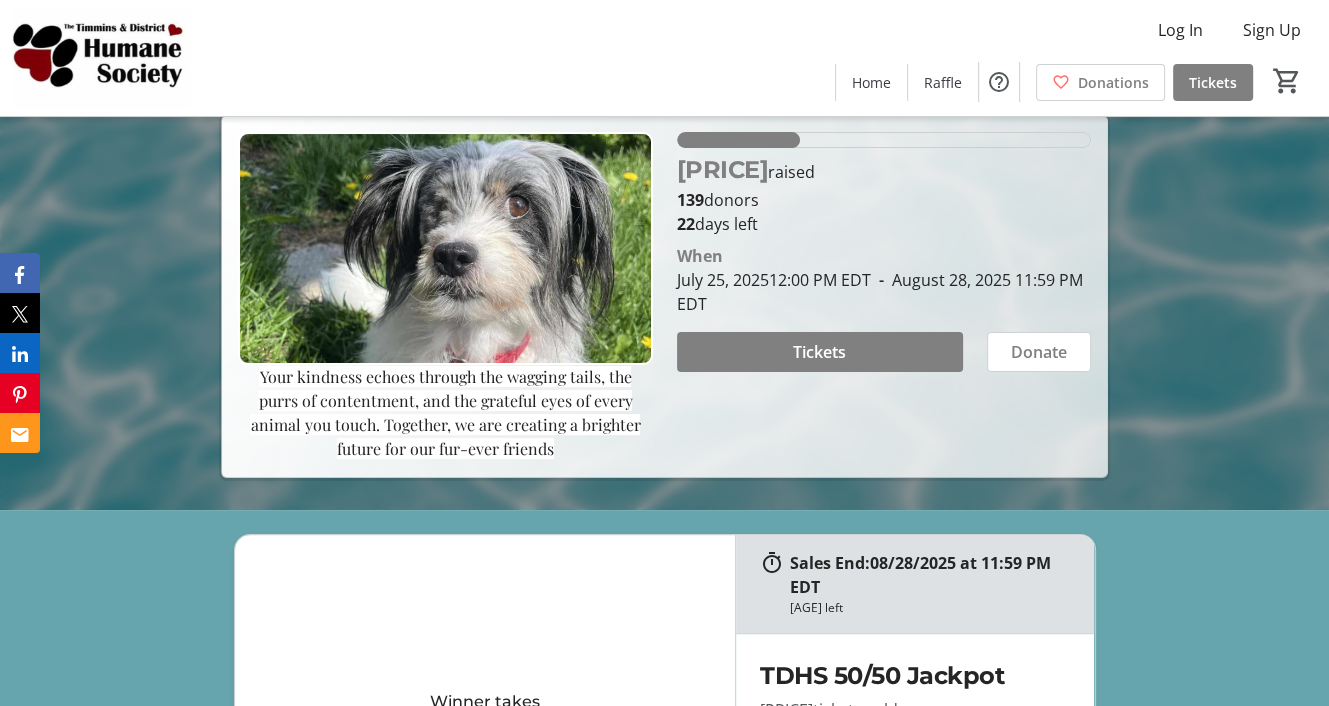 scroll, scrollTop: 200, scrollLeft: 0, axis: vertical 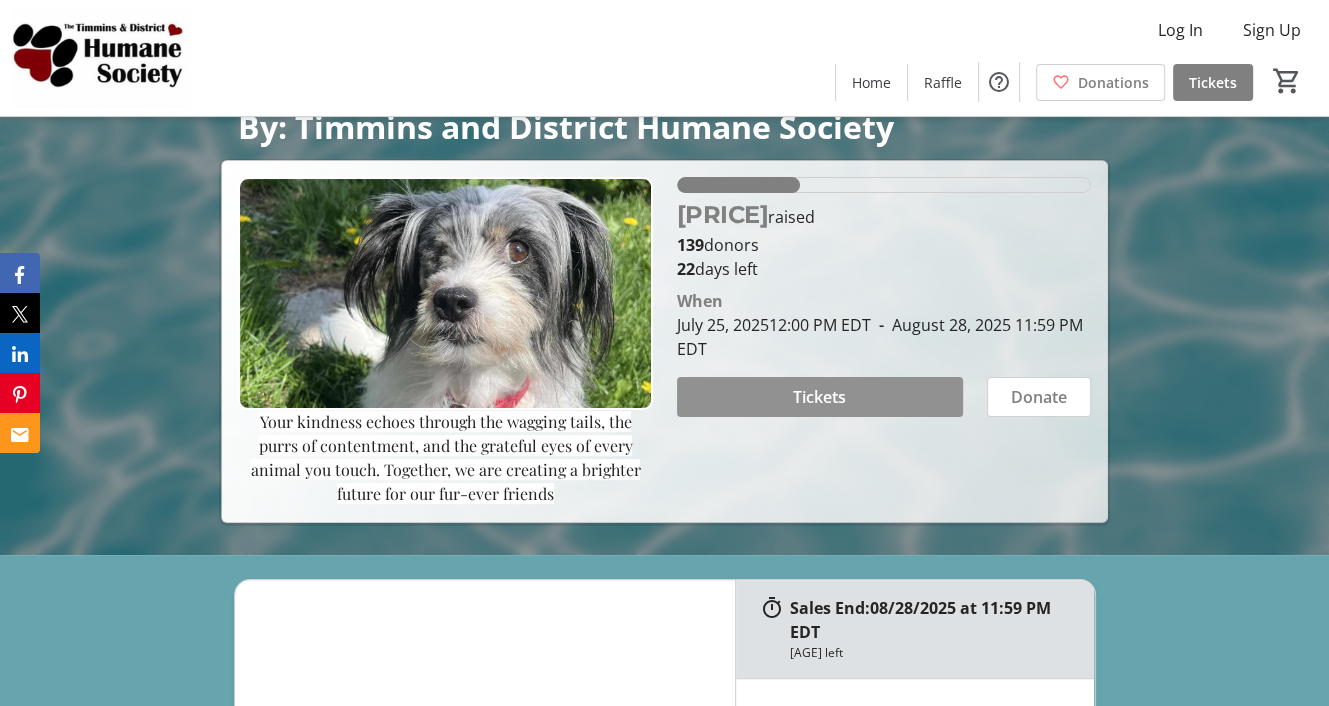 click at bounding box center [820, 397] 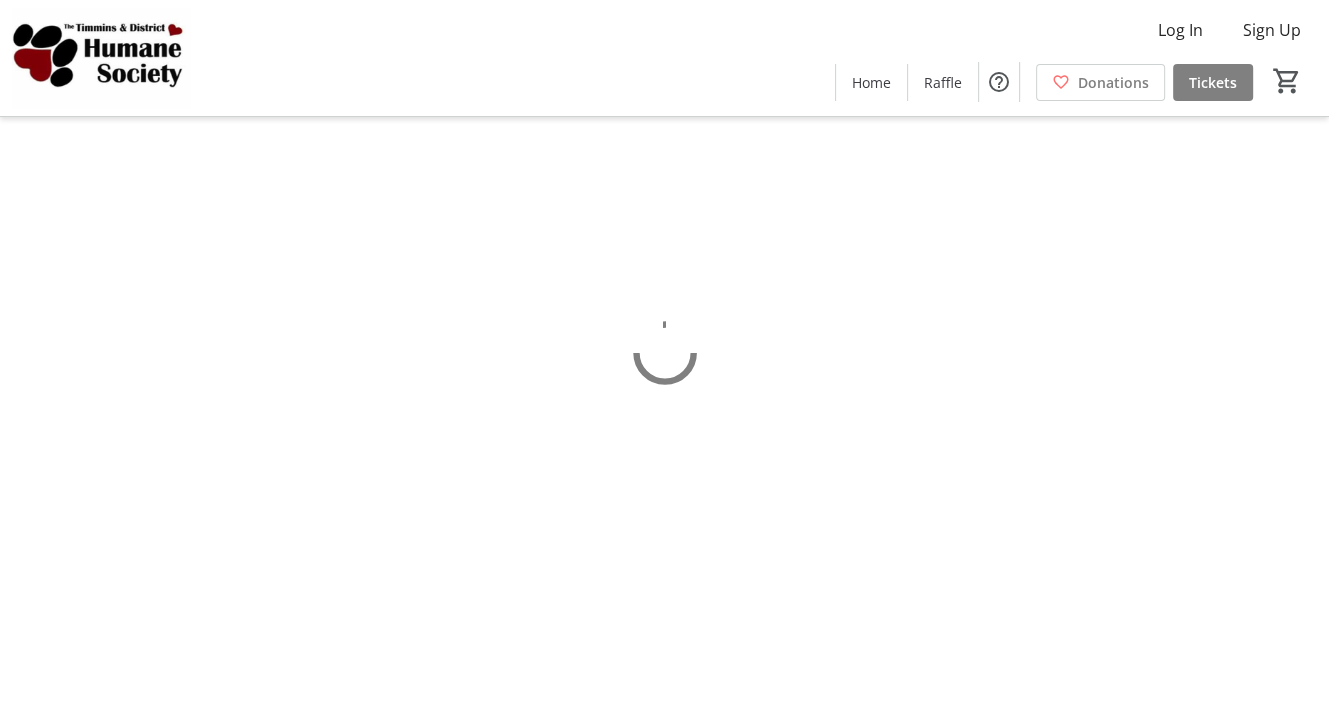 scroll, scrollTop: 0, scrollLeft: 0, axis: both 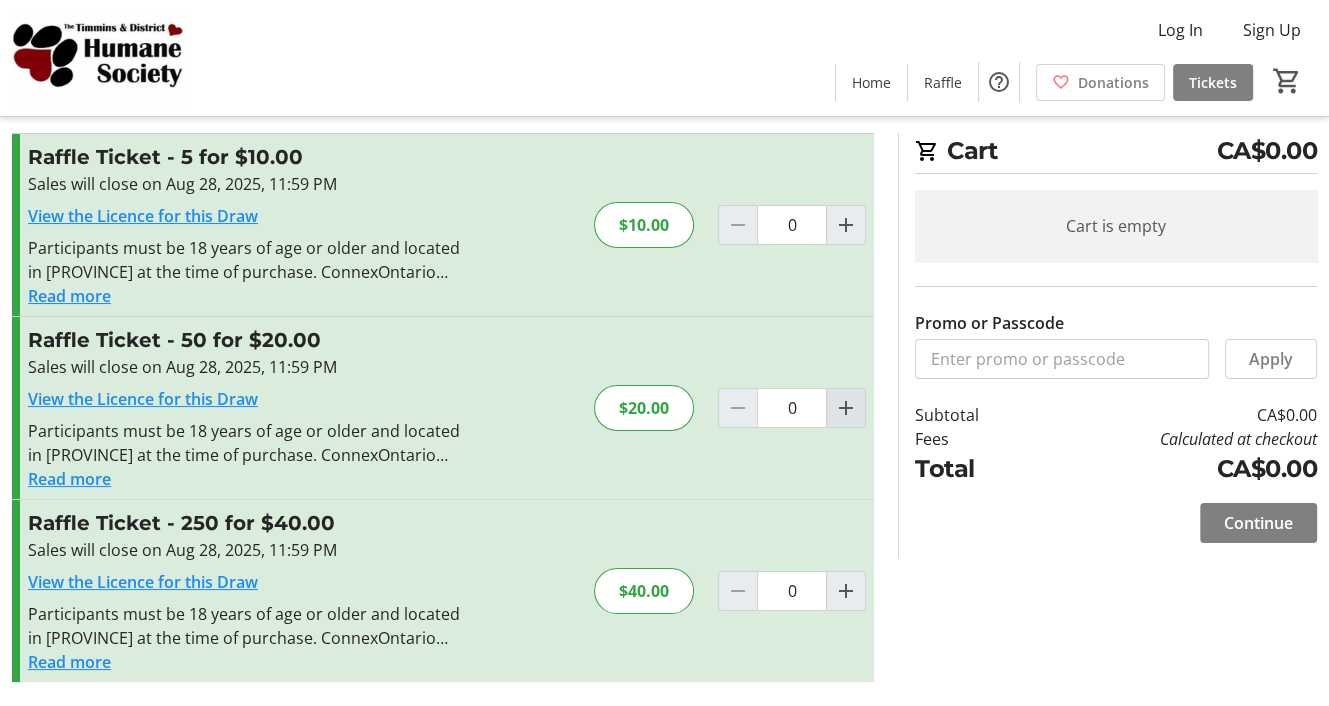 click 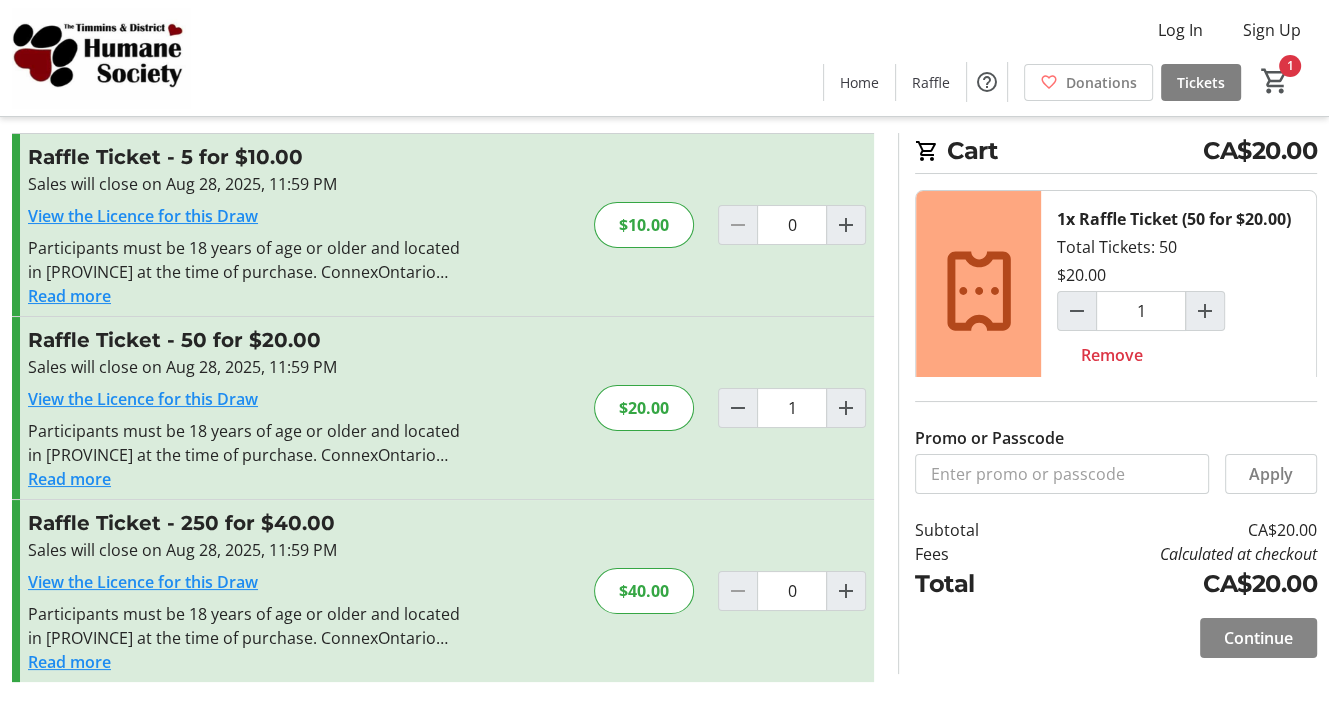 click on "Continue" 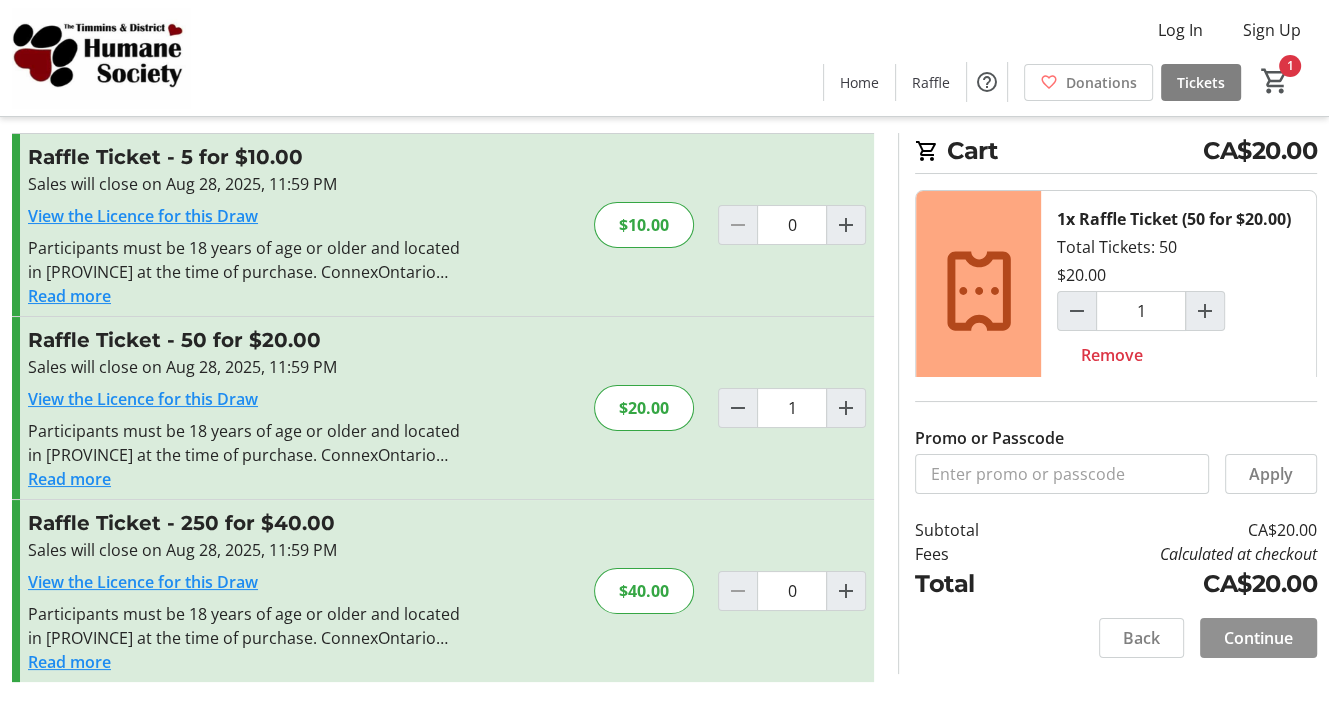 scroll, scrollTop: 0, scrollLeft: 0, axis: both 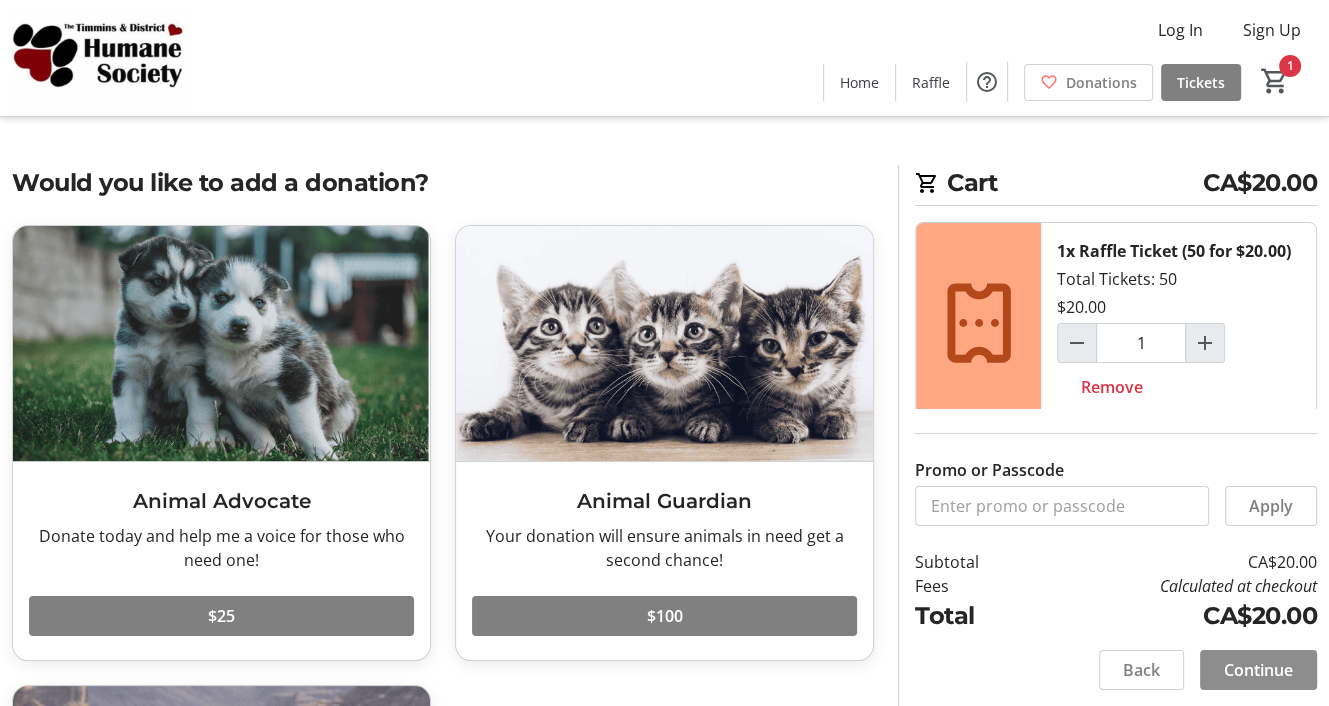 click on "Continue" 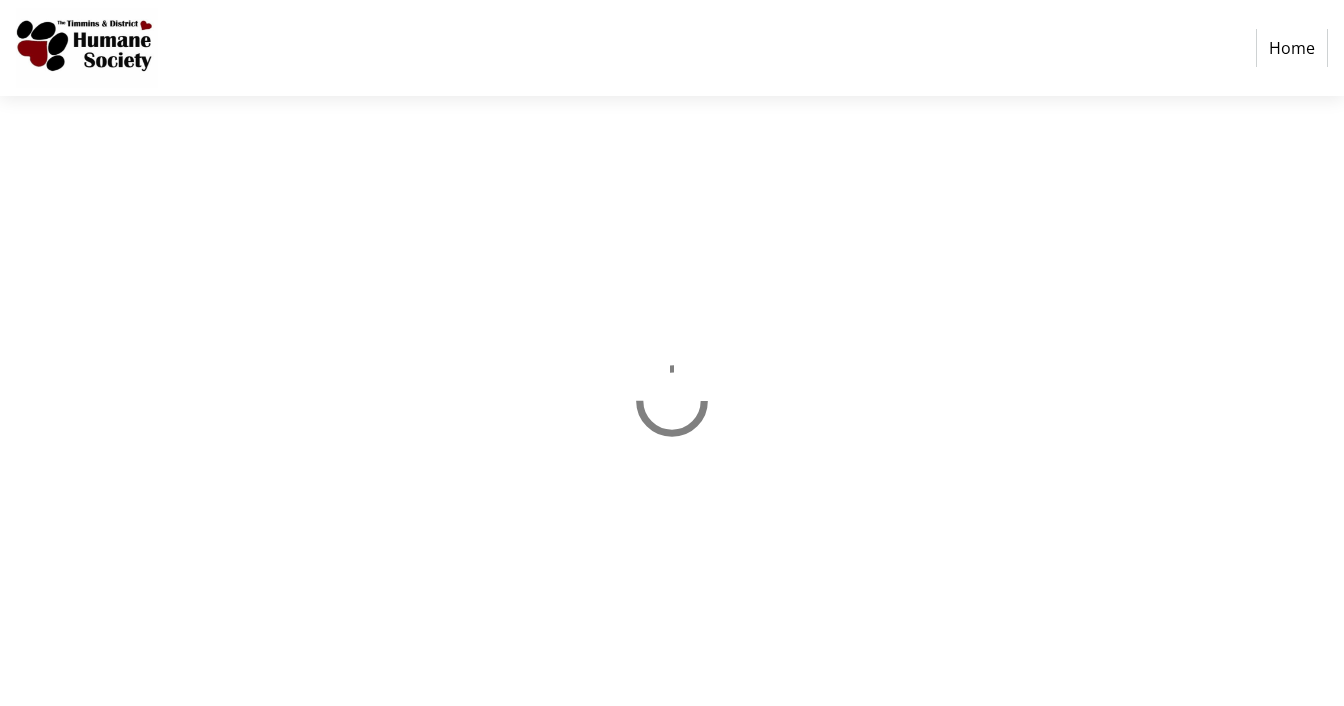 select on "CA" 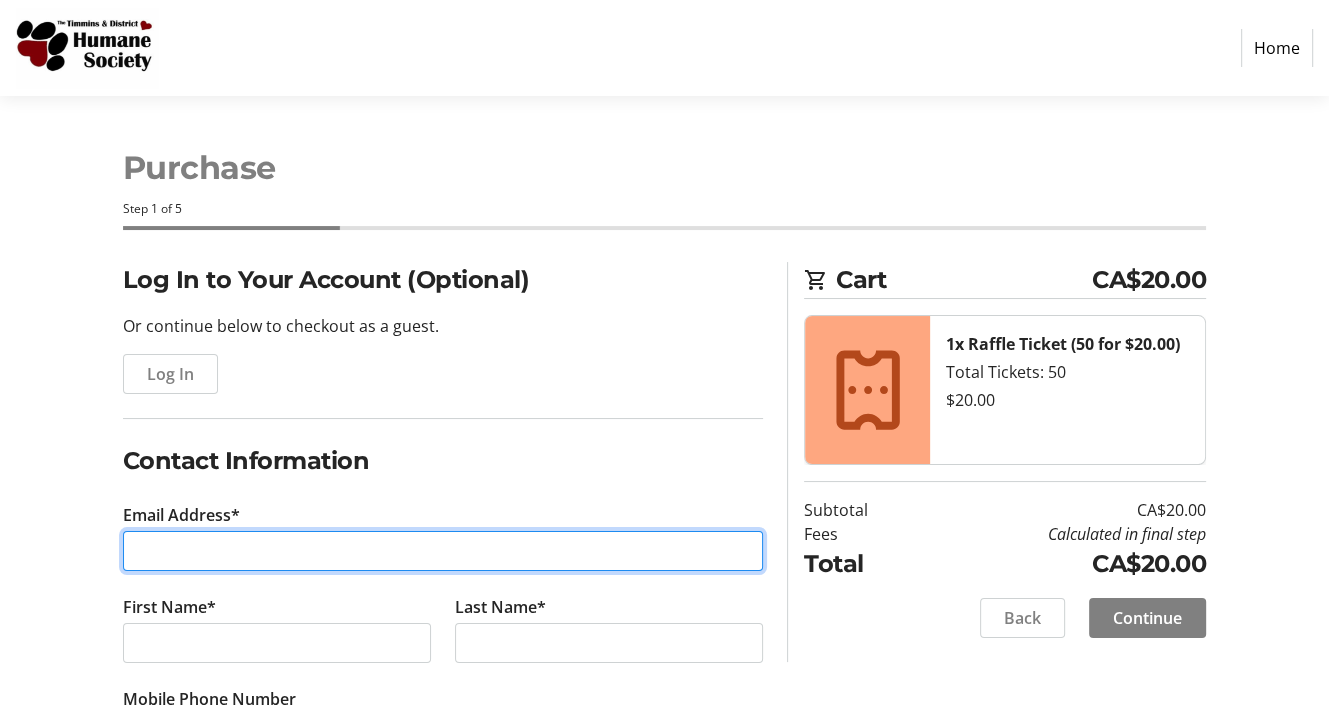 click on "Email Address*" at bounding box center (443, 551) 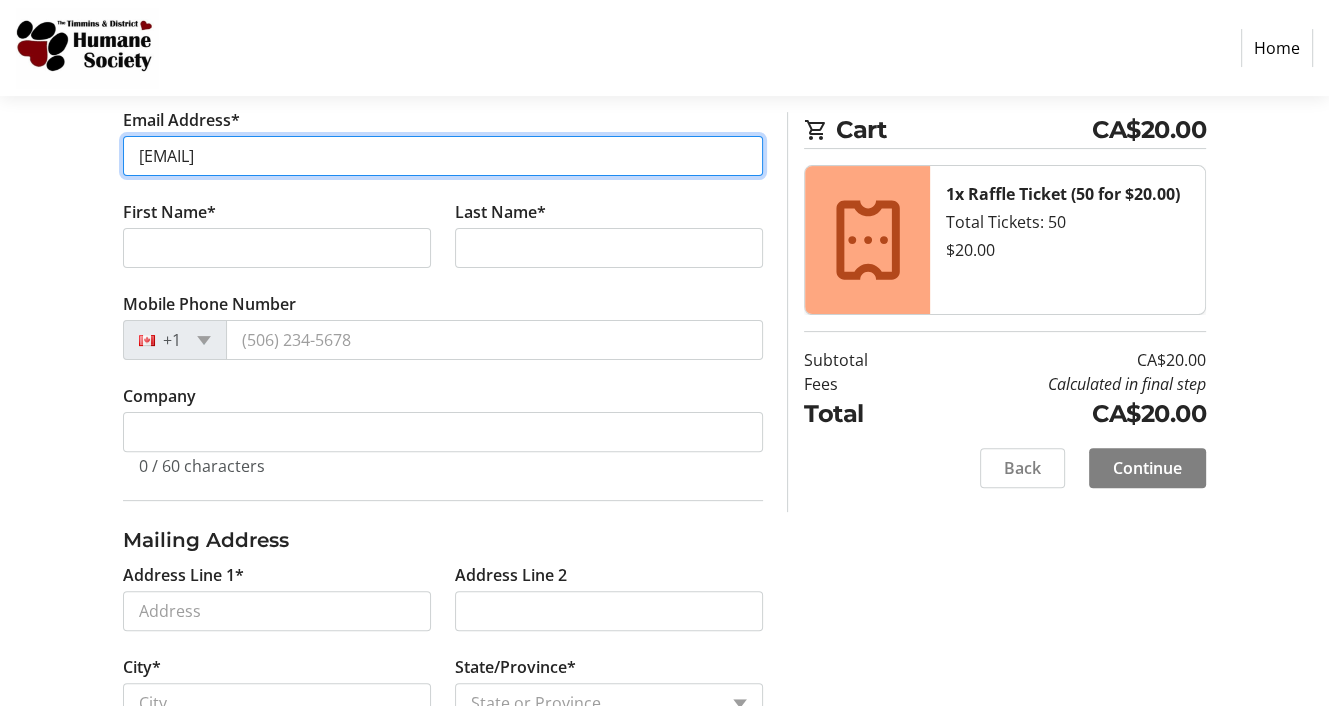 scroll, scrollTop: 400, scrollLeft: 0, axis: vertical 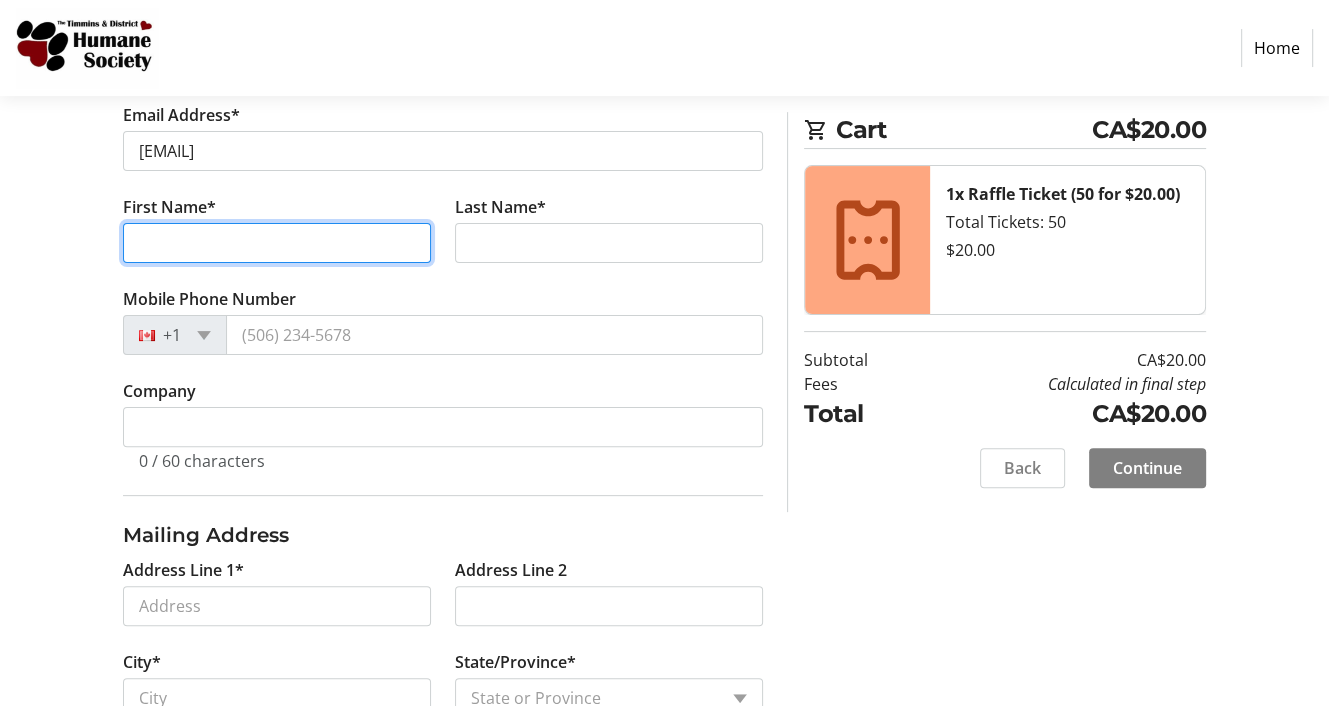click on "First Name*" at bounding box center [277, 243] 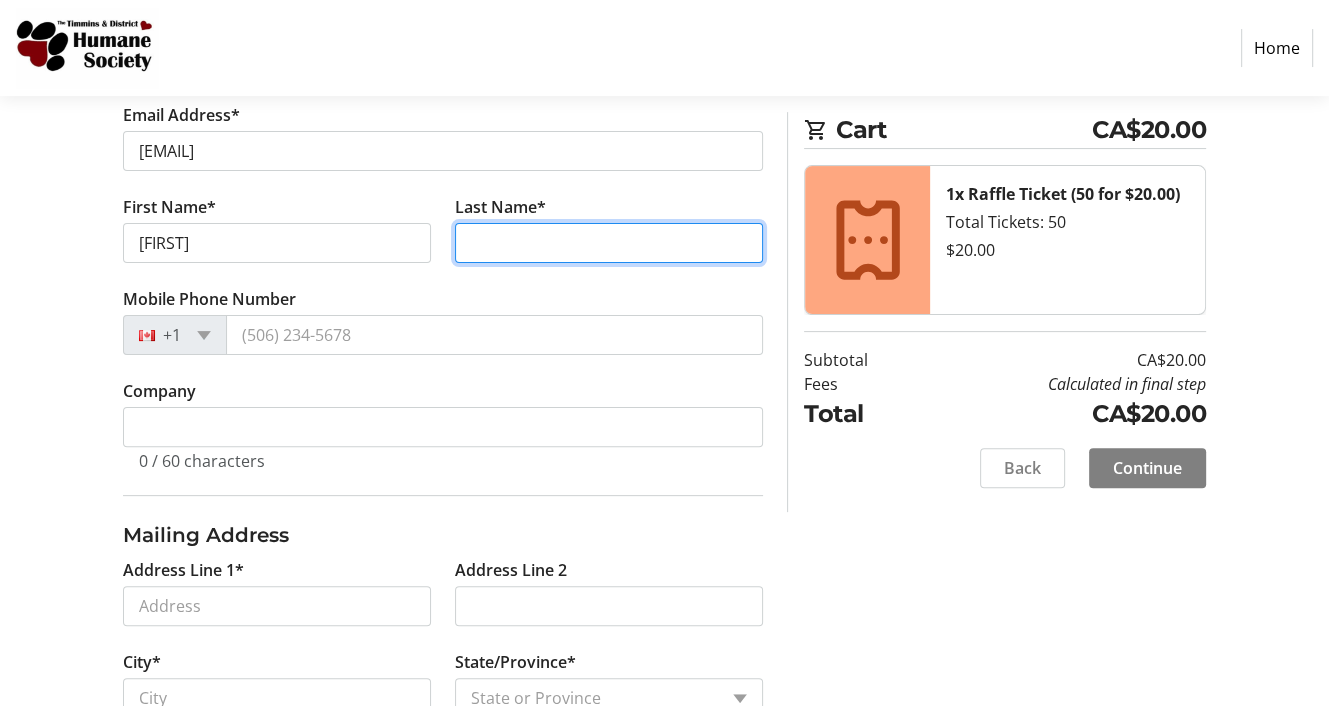 click on "Last Name*" at bounding box center (609, 243) 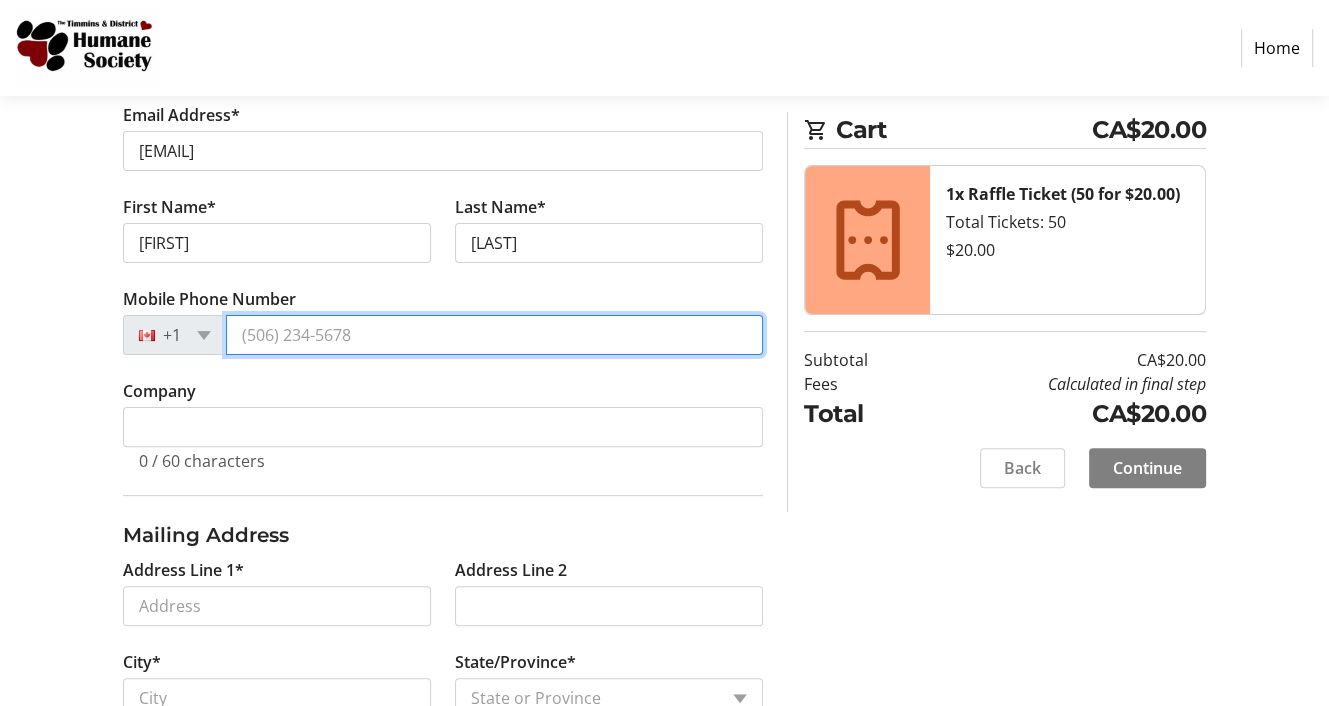 click on "Mobile Phone Number" at bounding box center [495, 335] 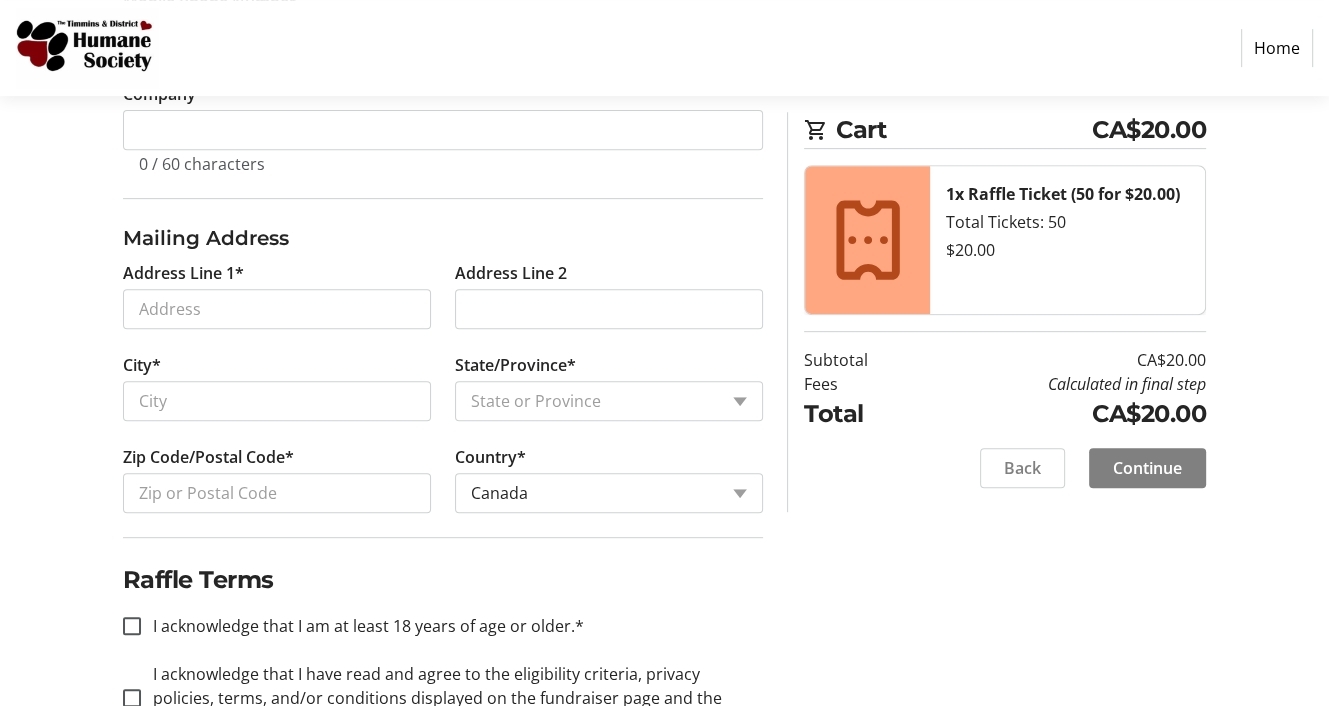 scroll, scrollTop: 700, scrollLeft: 0, axis: vertical 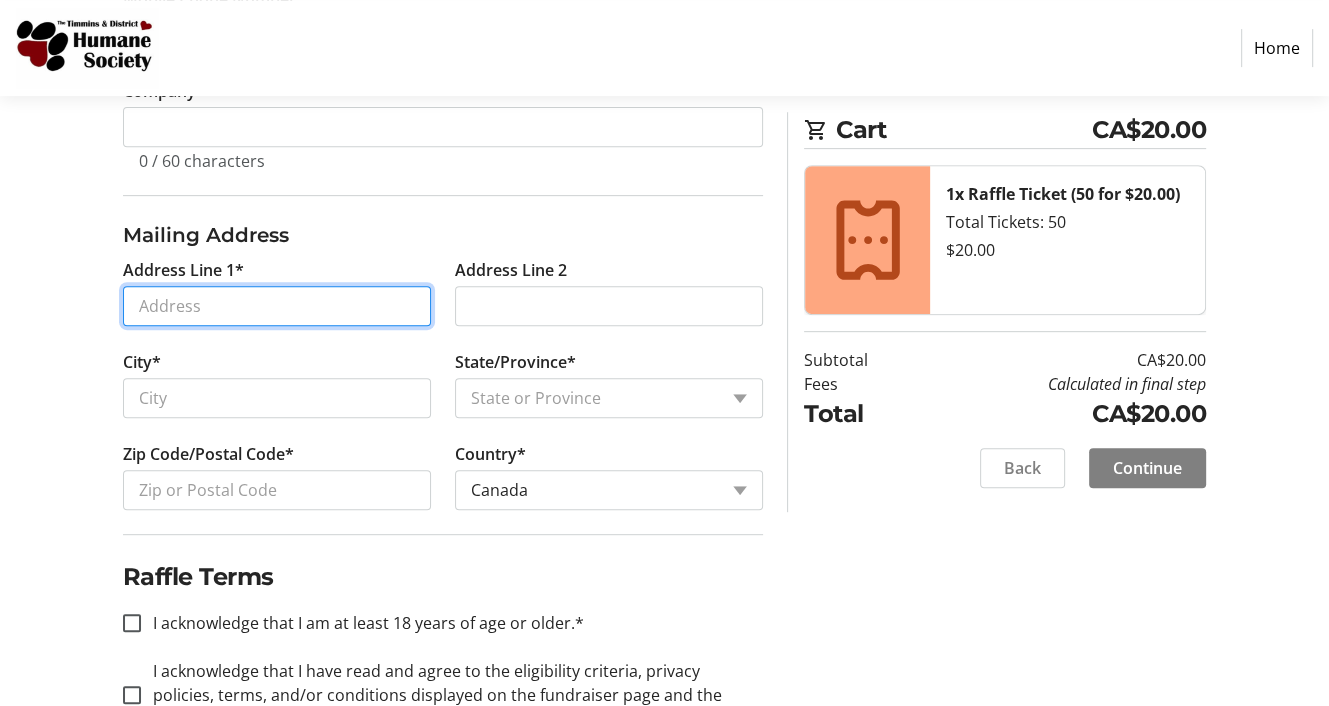 click on "Address Line 1*" at bounding box center (277, 306) 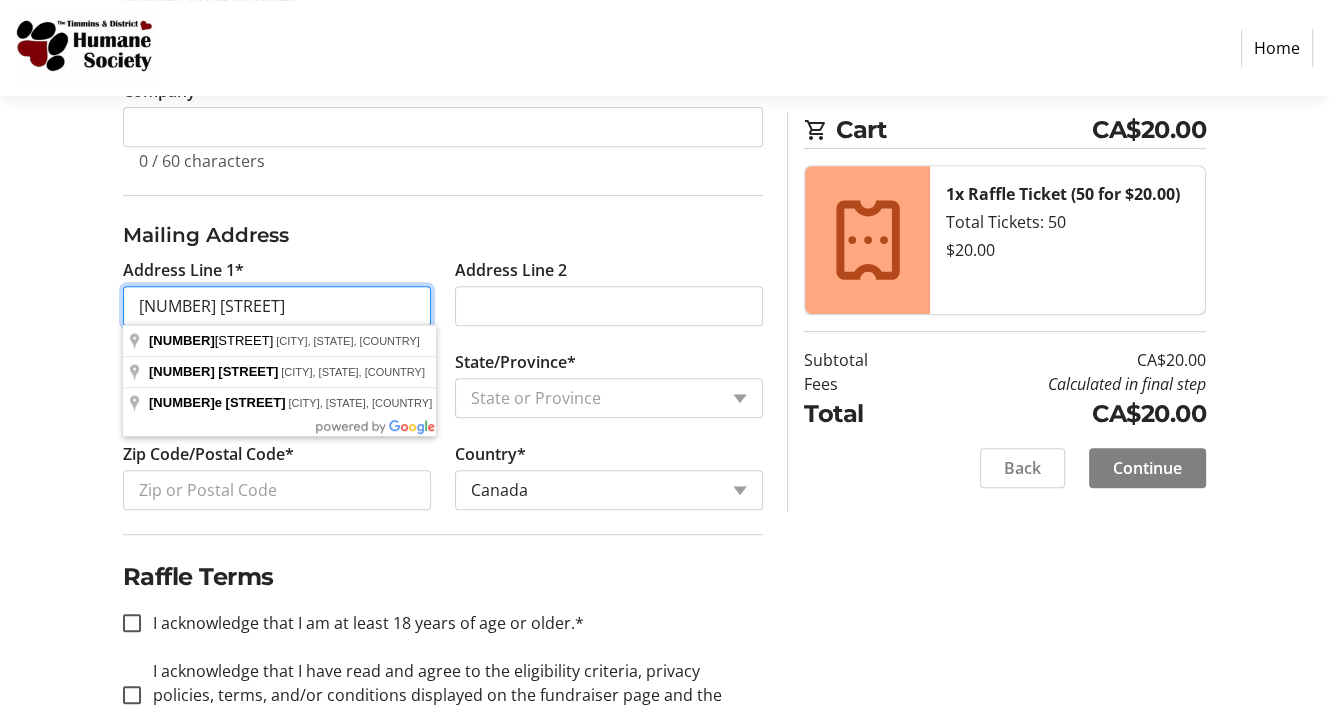 type on "[NUMBER] [STREET]" 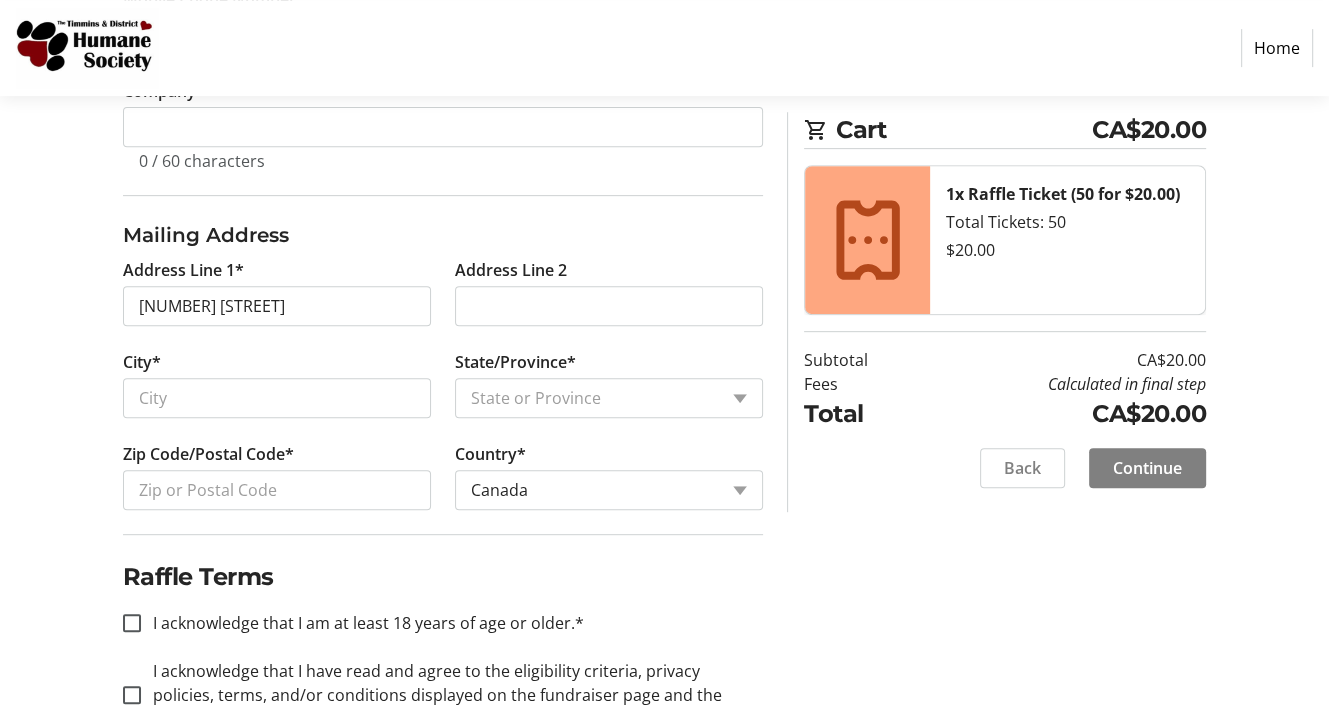 click on "Log In to Your Account (Optional) Or continue below to checkout as a guest.  Log In  Contact Information Email Address* [EMAIL] First Name* [FIRST] Last Name* [LAST]  Mobile Phone Number  +1 ([PHONE])  Company  0 / 60 characters Mailing Address  Address Line 1*  [NUMBER] [STREET]  Address Line 2   City*   State/Province*  State or Province  State or Province   Alberta   British Columbia   Manitoba   New Brunswick   Newfoundland and Labrador   Nova Scotia   Ontario   Prince Edward Island   Quebec   Saskatchewan   Northwest Territories   Nunavut   Yukon   Zip Code/Postal Code*   Country*  Country Country  Afghanistan   Åland Islands   Albania   Algeria   American Samoa   Andorra   Angola   Anguilla   Antarctica   Antigua and Barbuda   Argentina   Armenia   Aruba   Australia   Austria   Azerbaijan   The Bahamas   Bahrain   Bangladesh   Barbados   Belarus   Belgium   Belize   Benin   Bermuda   Bhutan   Bolivia   Bonaire   Bosnia and Herzegovina   Botswana   Bouvet Island   Brazil   Virgin Islands (U.S.)" 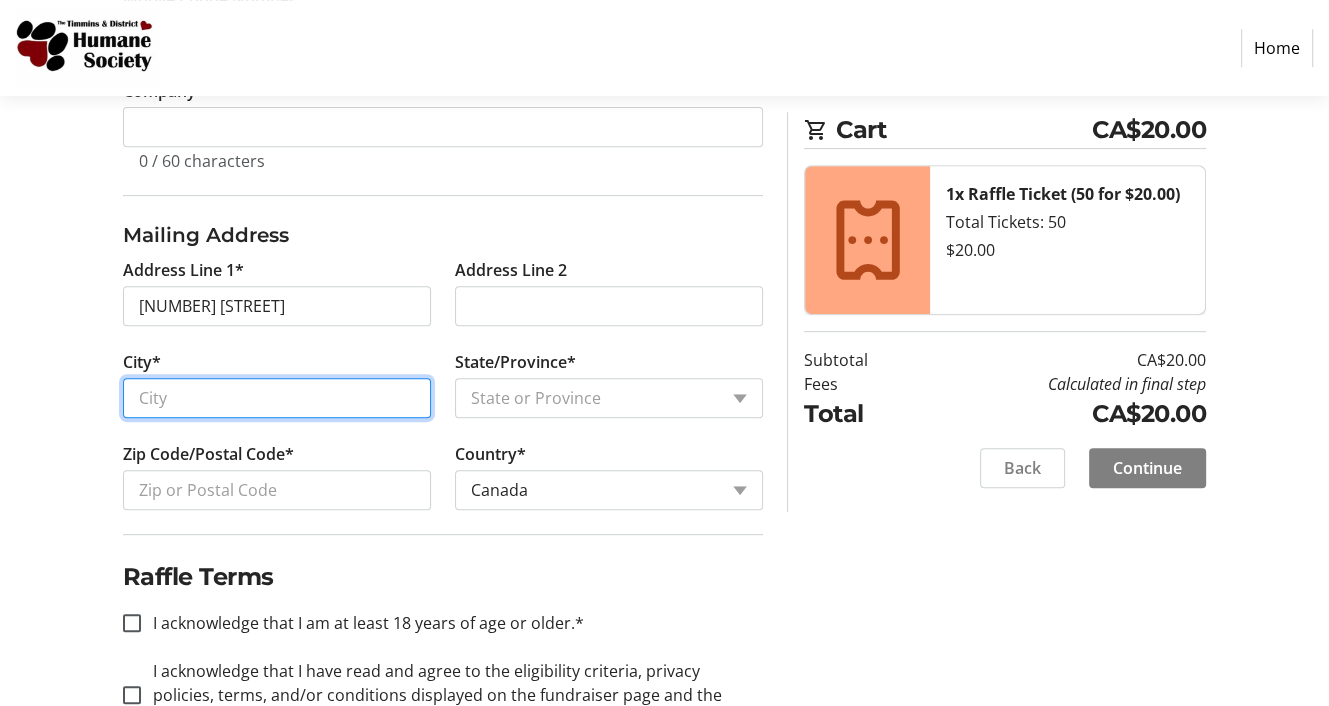click on "City*" at bounding box center (277, 398) 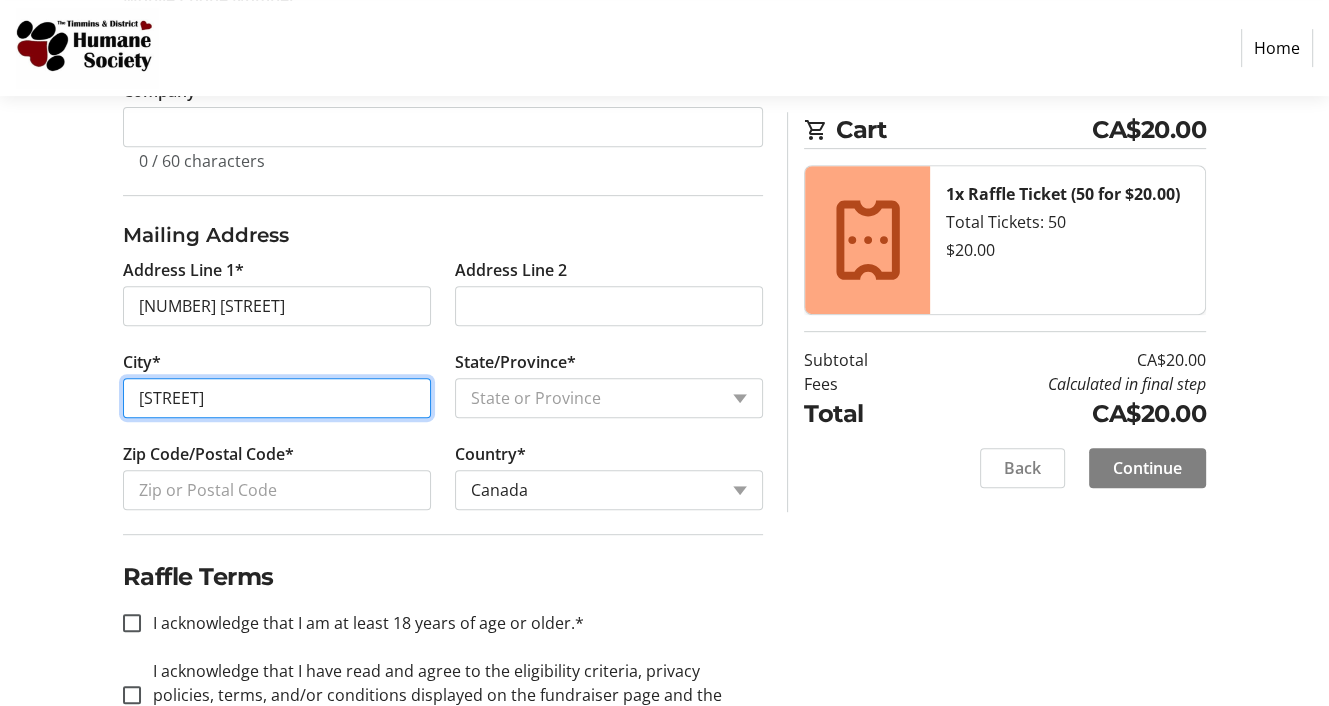 type on "[STREET]" 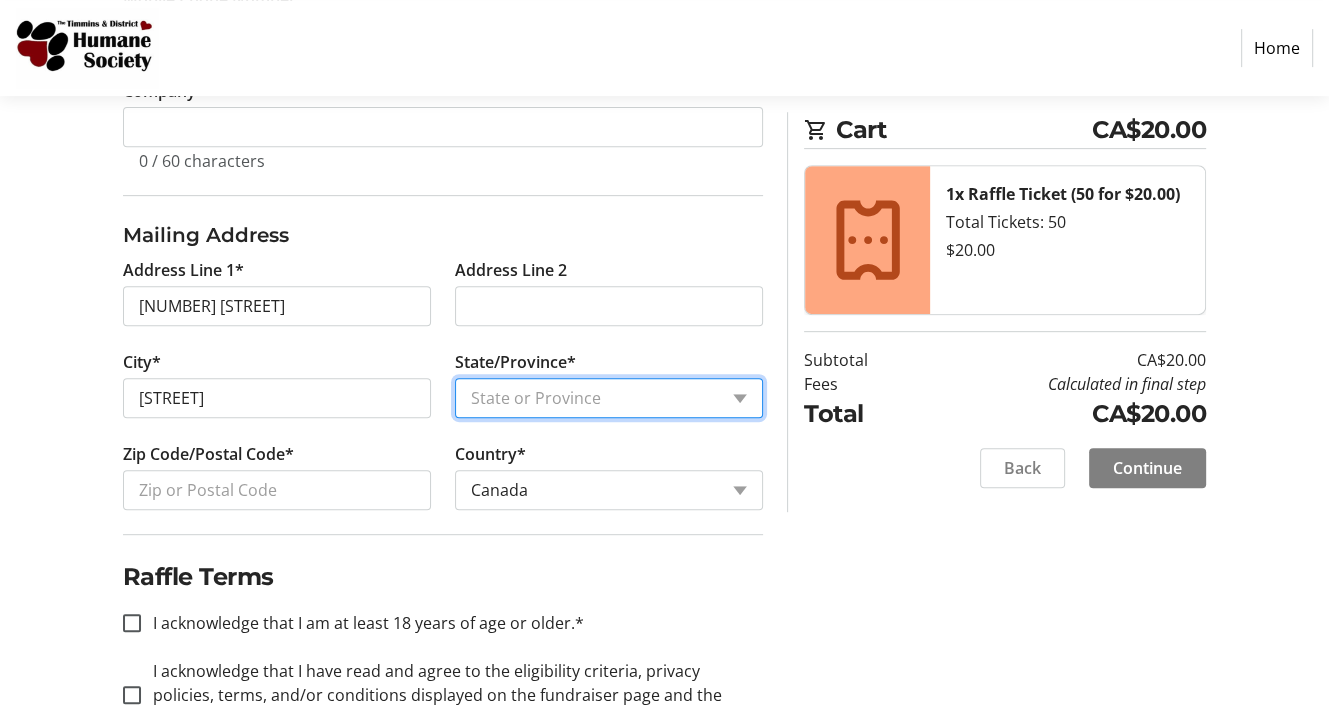 select on "ON" 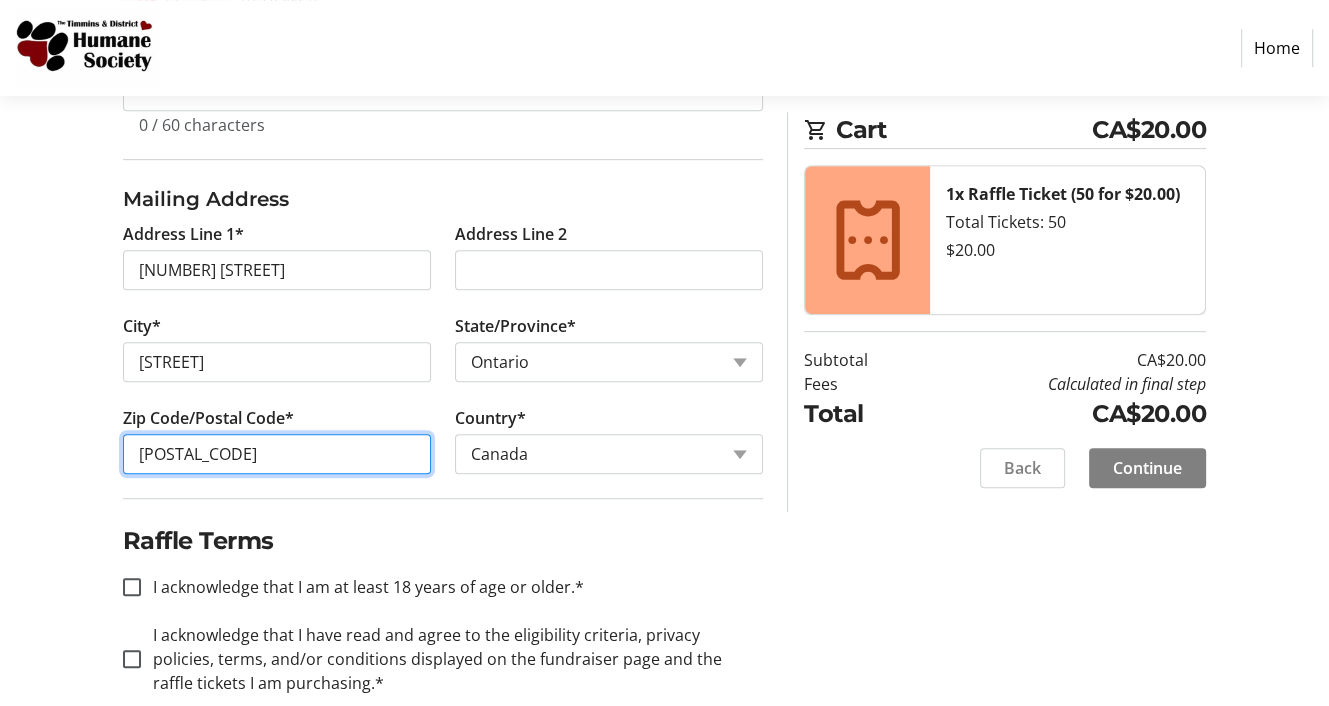scroll, scrollTop: 770, scrollLeft: 0, axis: vertical 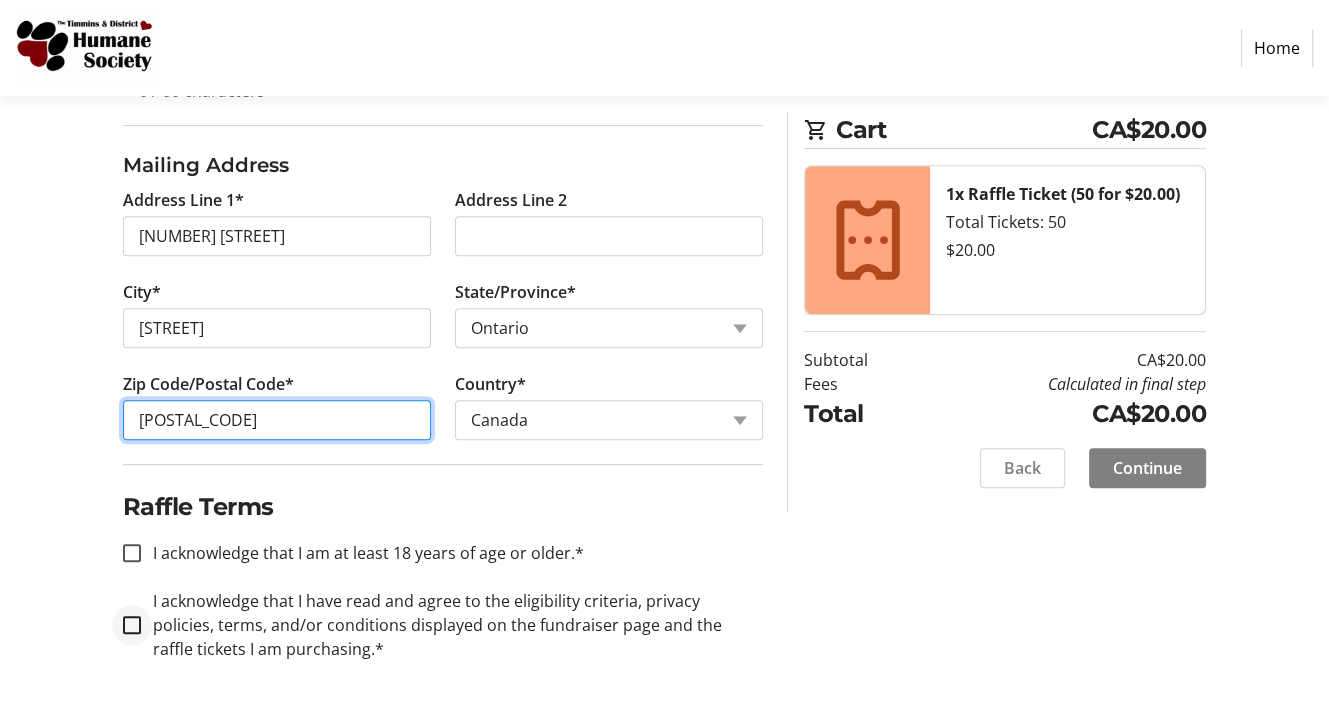 type on "[POSTAL_CODE]" 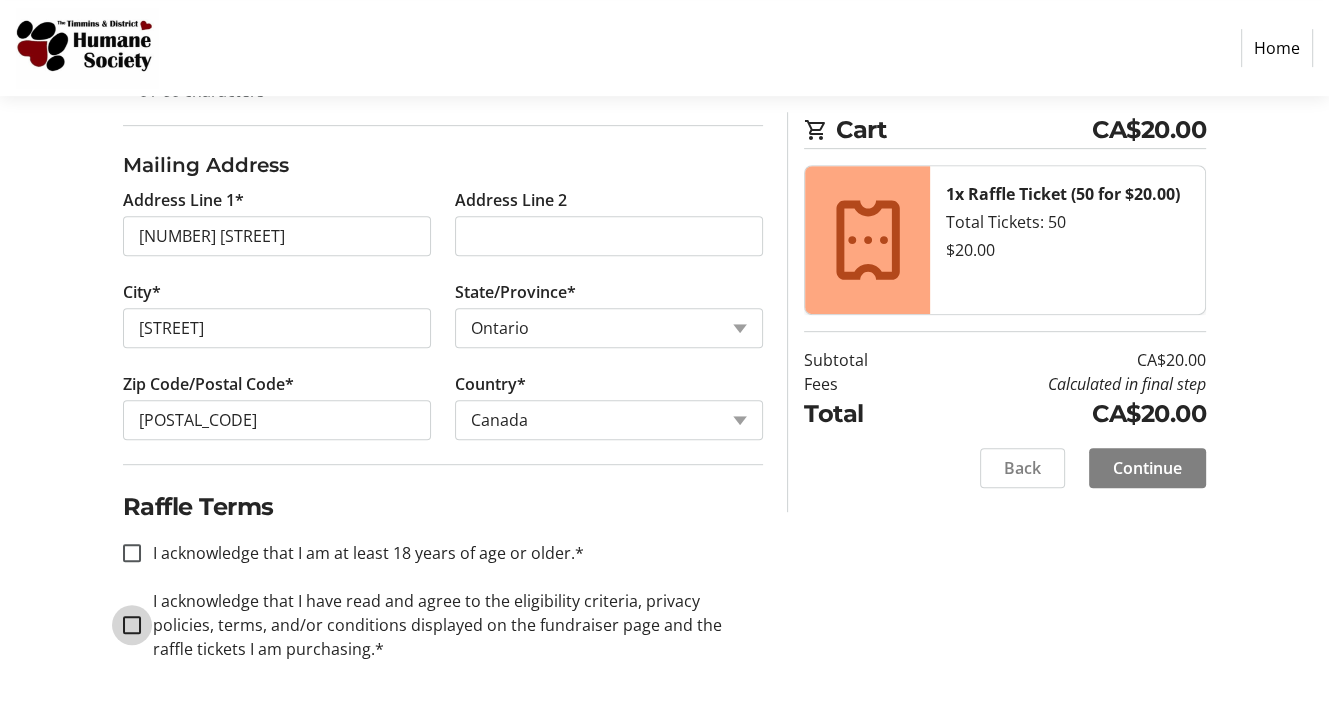 click on "I acknowledge that I have read and agree to the eligibility criteria, privacy policies, terms,
and/or conditions displayed on the fundraiser page and the raffle tickets I am purchasing.*" at bounding box center (132, 625) 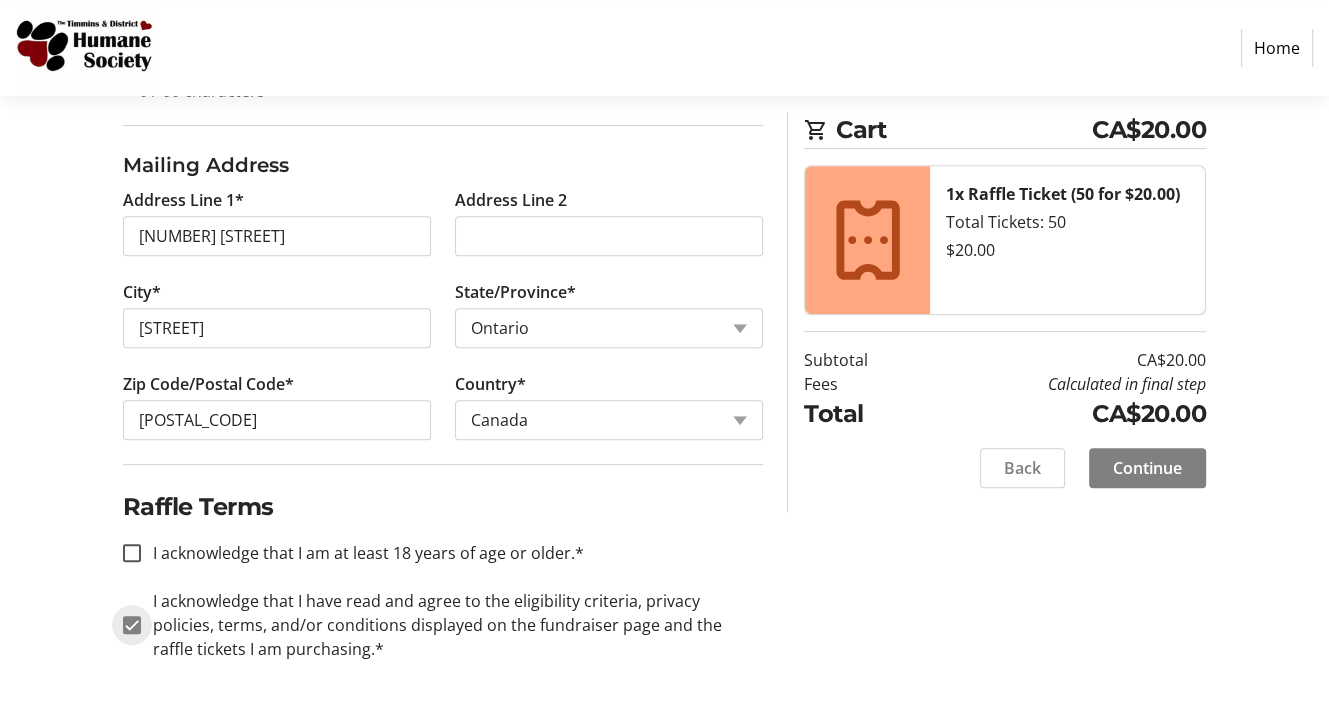 checkbox on "true" 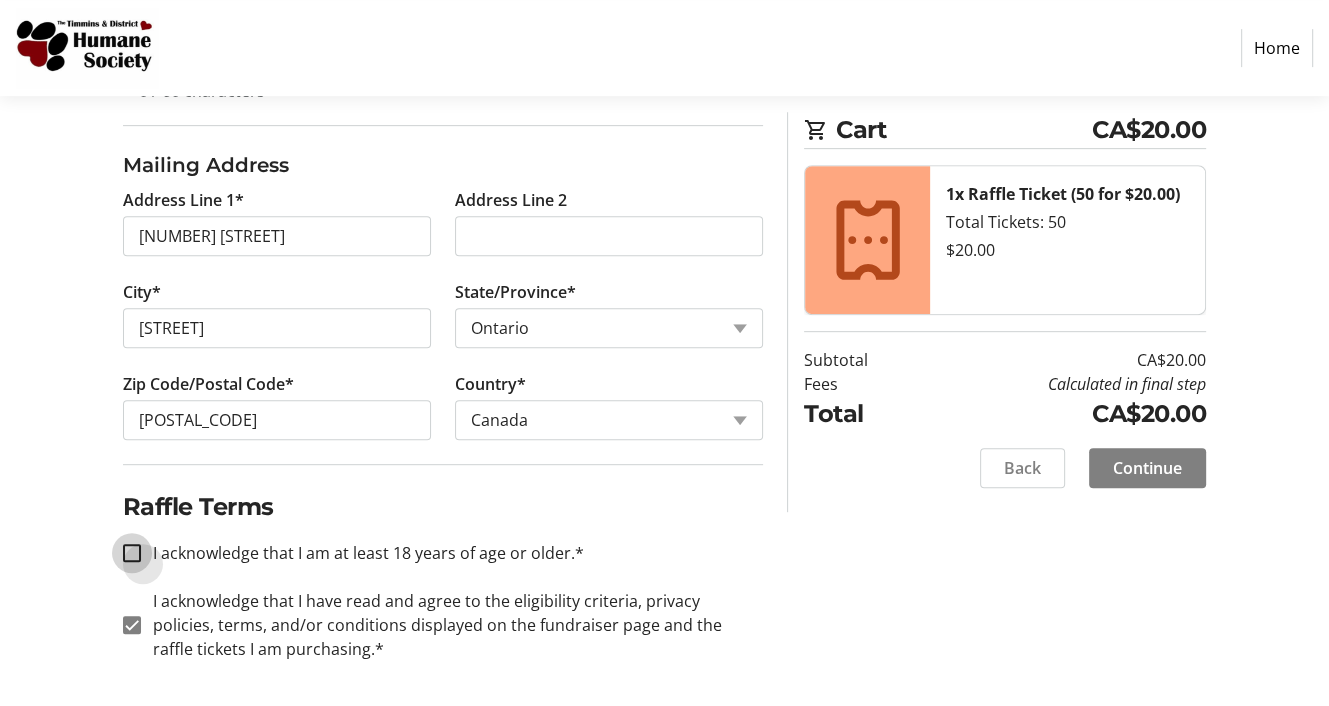 click on "I acknowledge that I am at least 18 years of age or older.*" at bounding box center (132, 553) 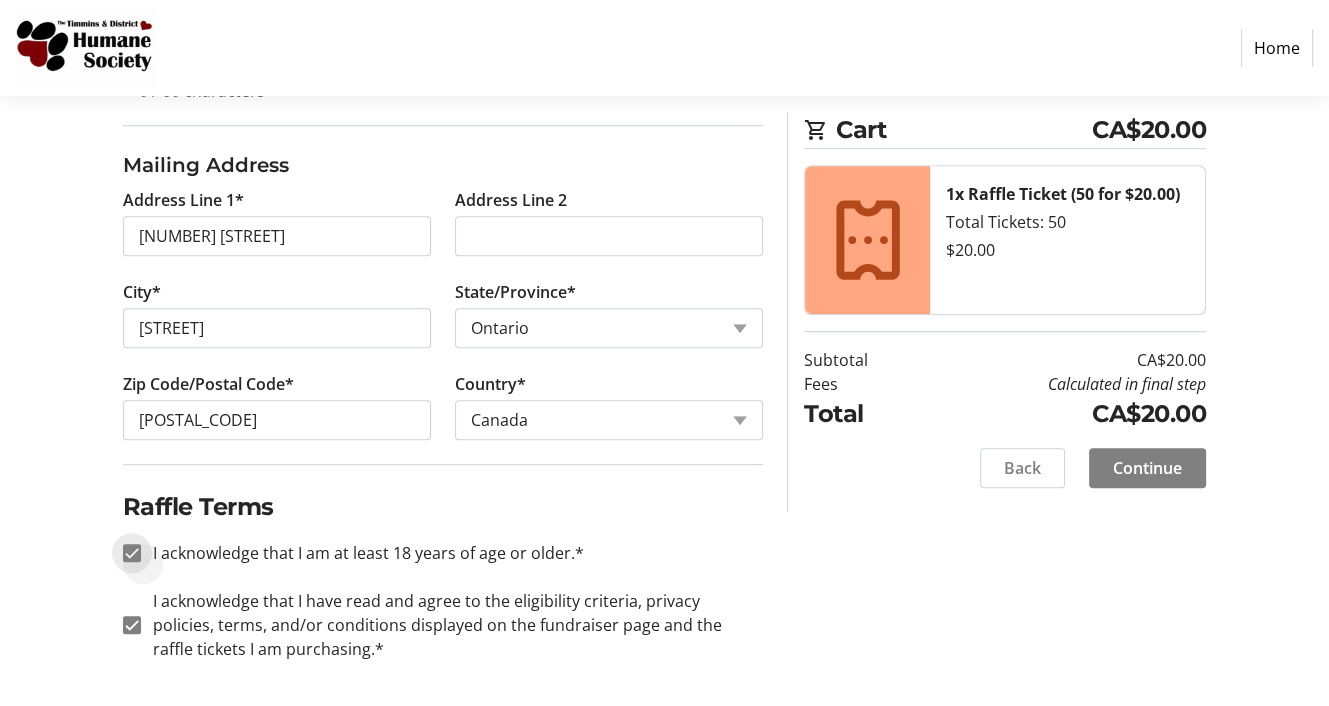checkbox on "true" 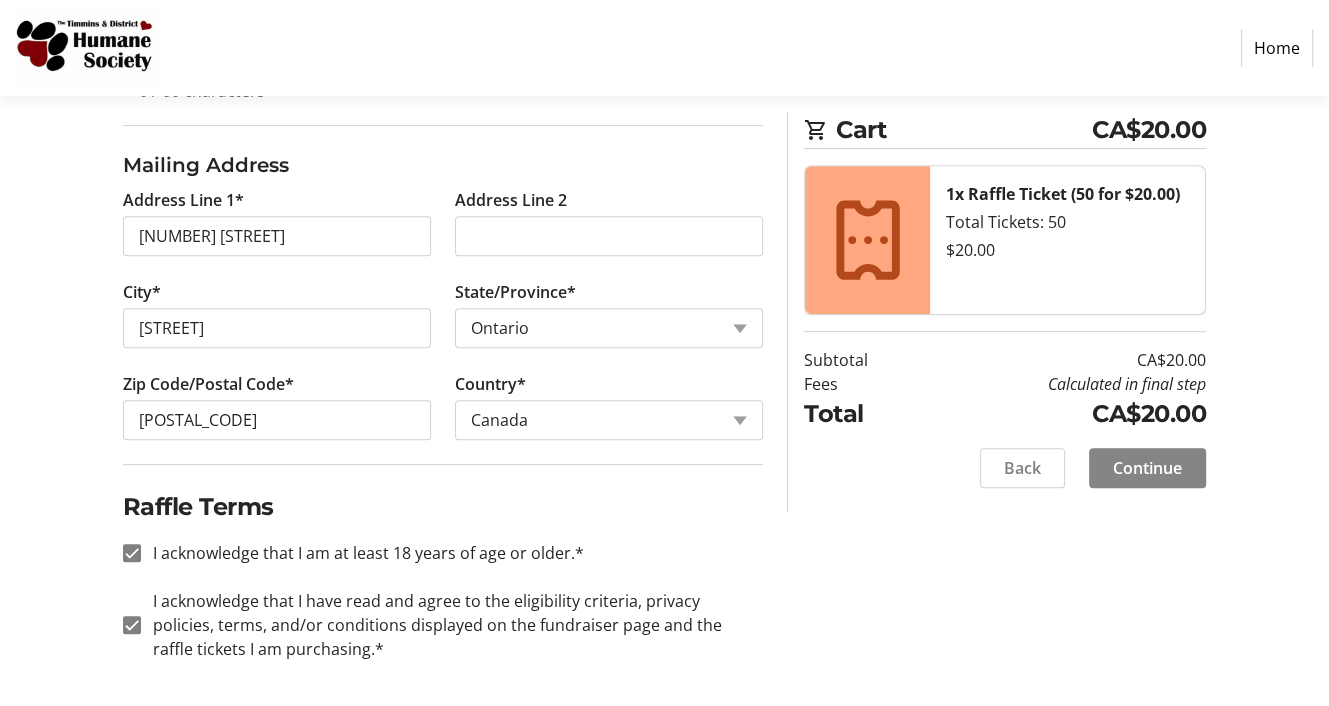 click on "Continue" 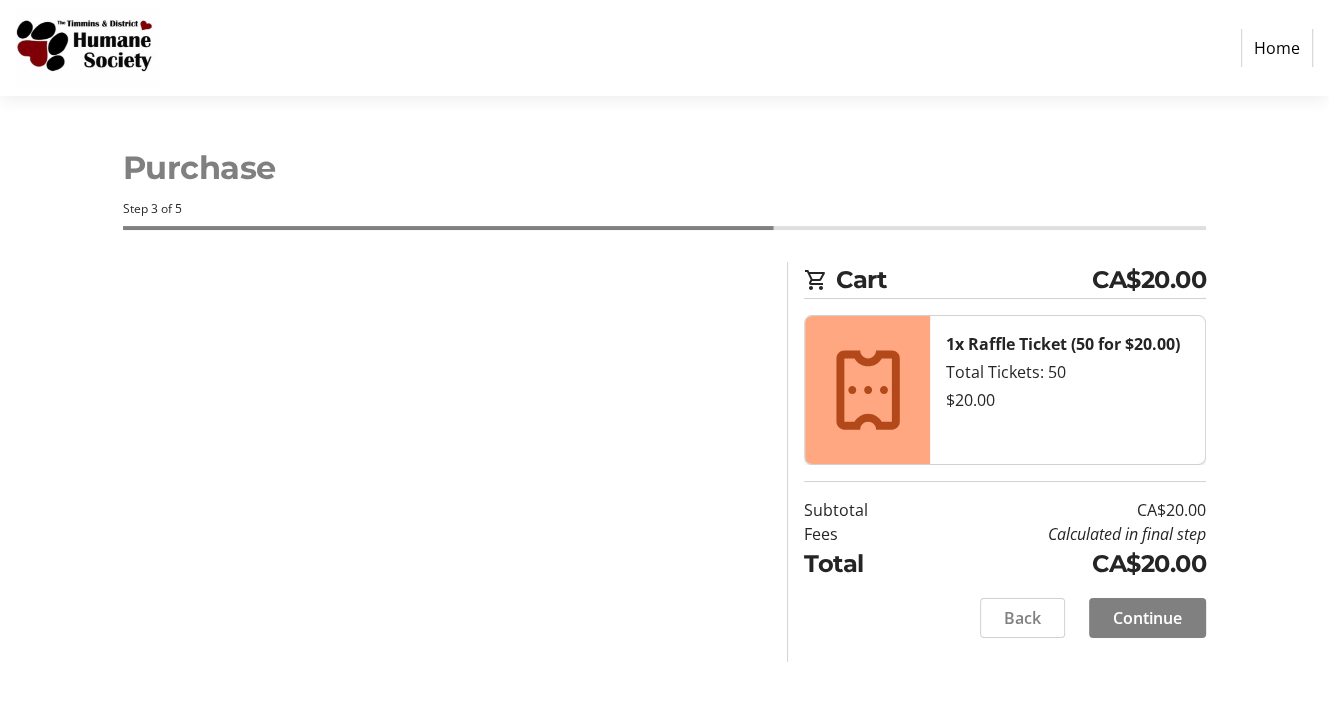 scroll, scrollTop: 0, scrollLeft: 0, axis: both 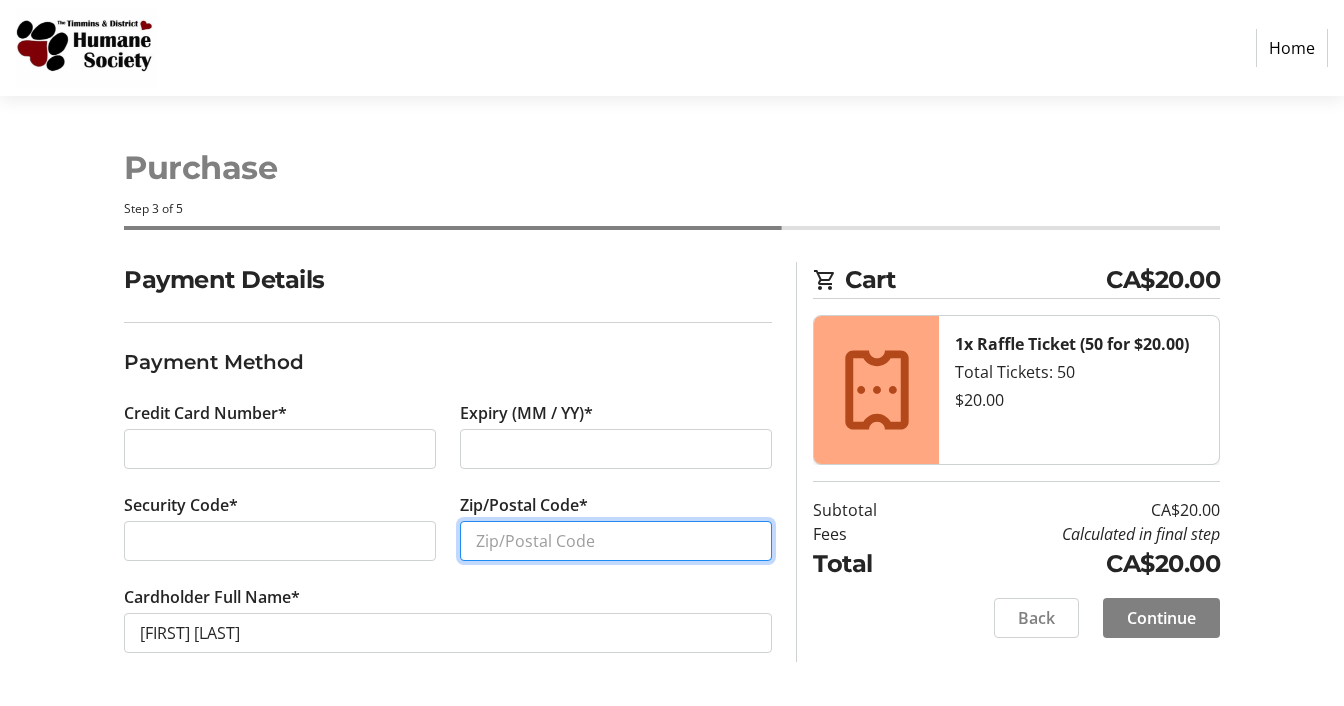 click on "Zip/Postal Code*" at bounding box center (616, 541) 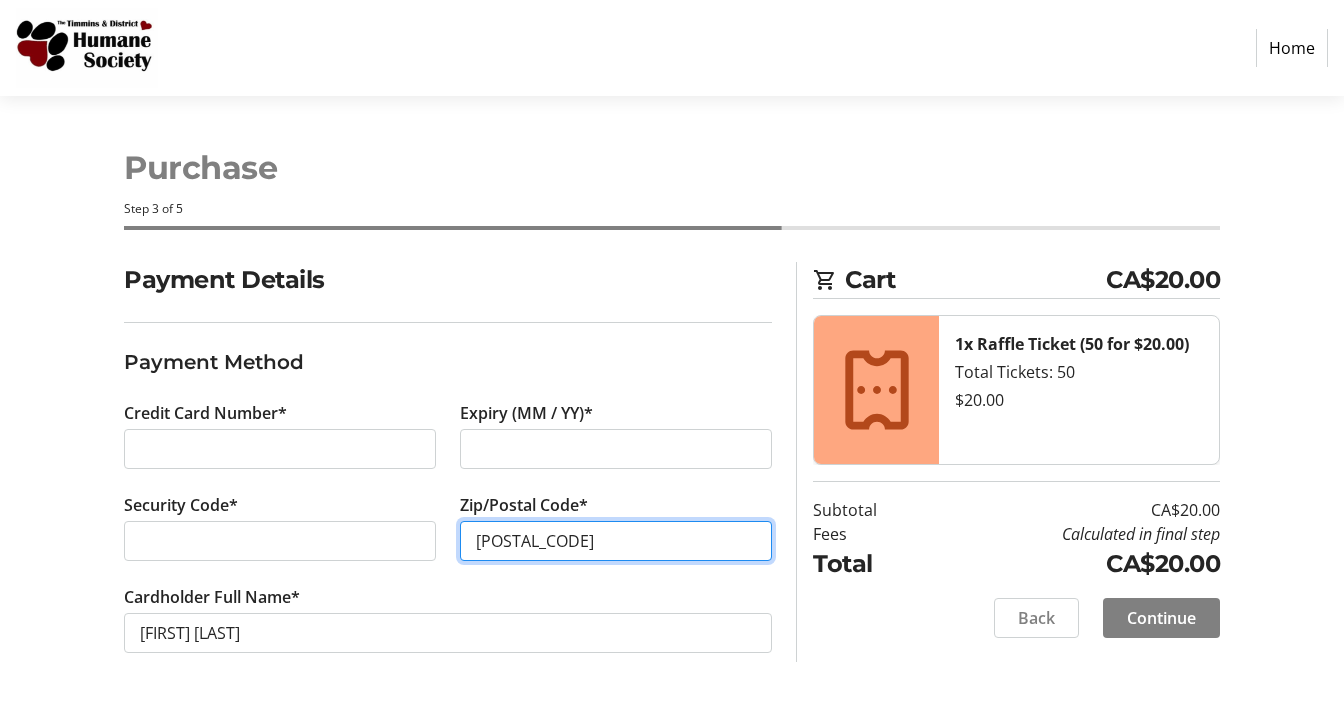 type on "[POSTAL_CODE]" 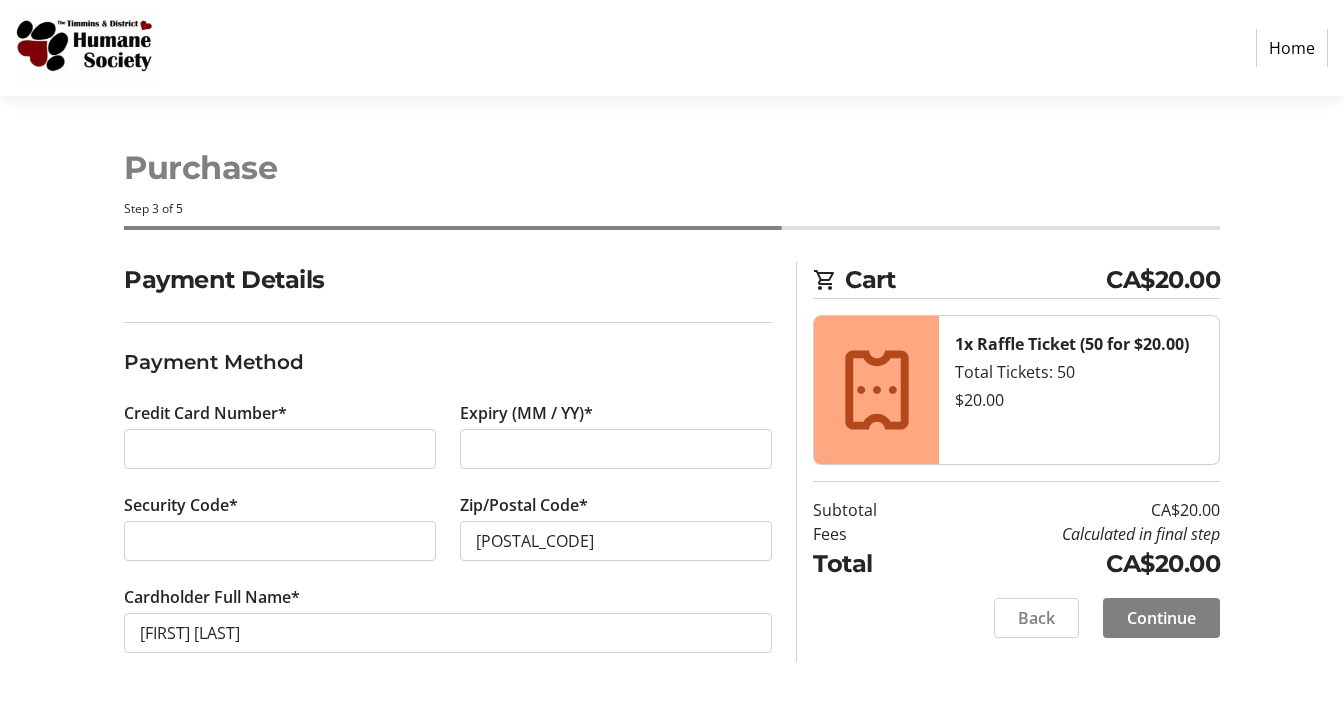 click on "Payment Details Payment Method Credit Card Number* Expiry (MM / YY)* Security Code* Zip/Postal Code* [POSTAL_CODE] Cardholder Full Name* [FIRST] [LAST]" 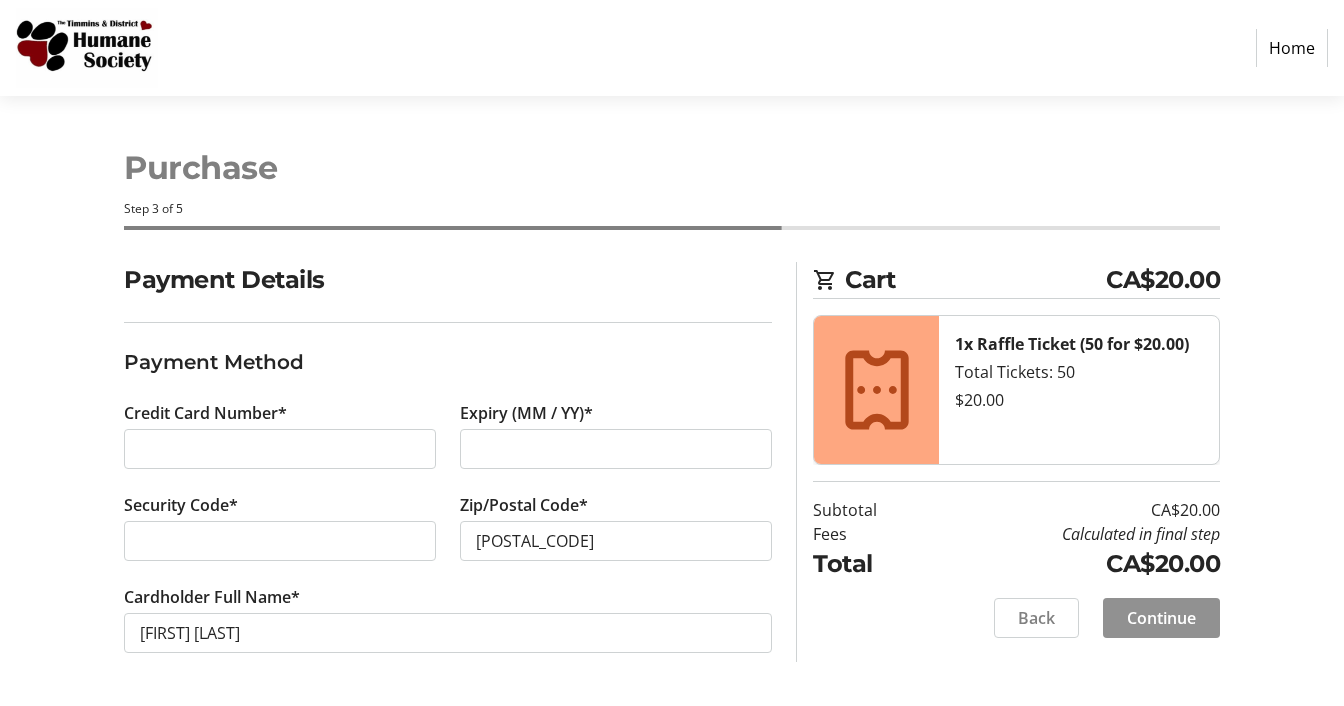 click on "Continue" 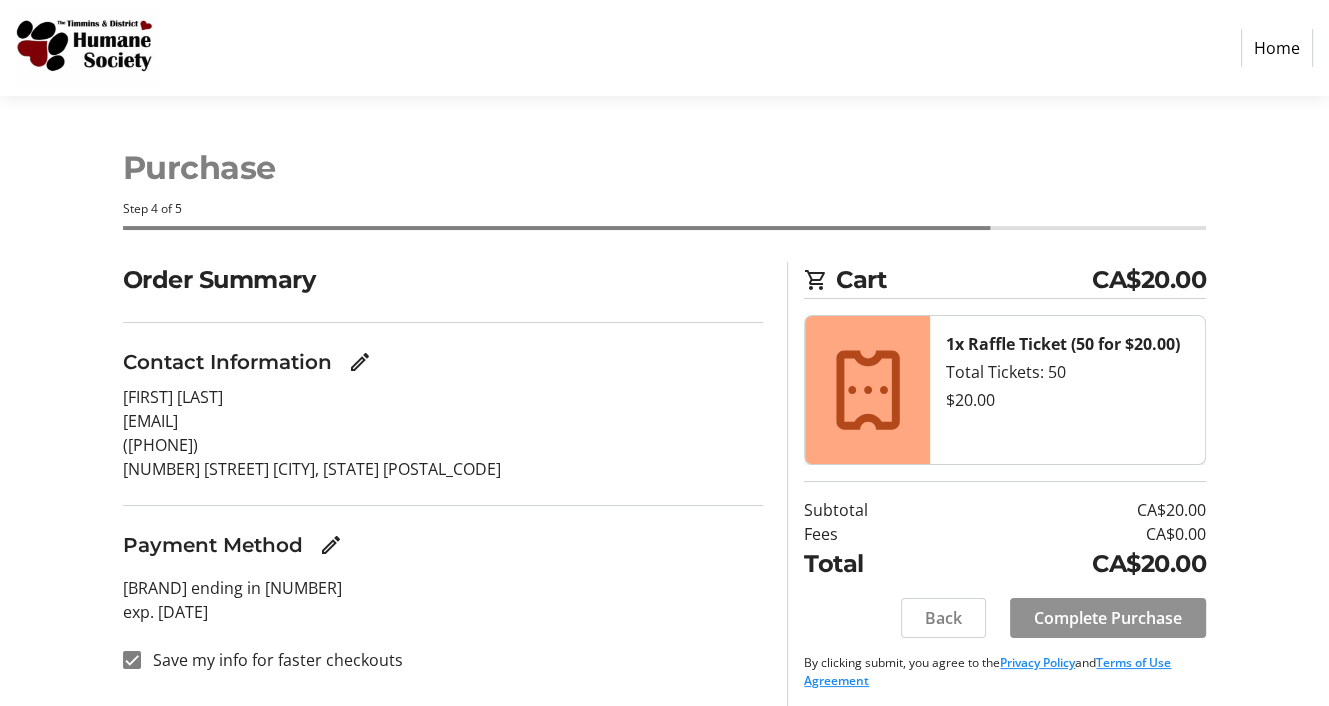 click on "Complete Purchase" 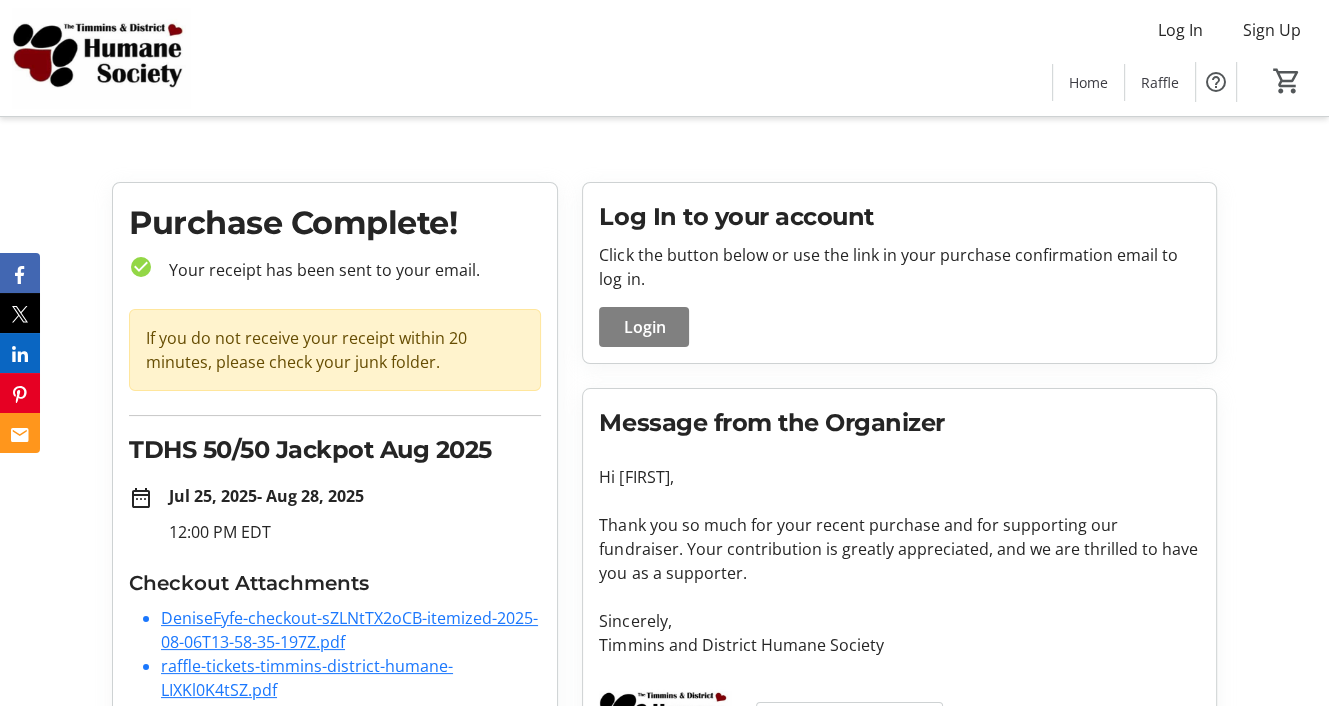 scroll, scrollTop: 89, scrollLeft: 0, axis: vertical 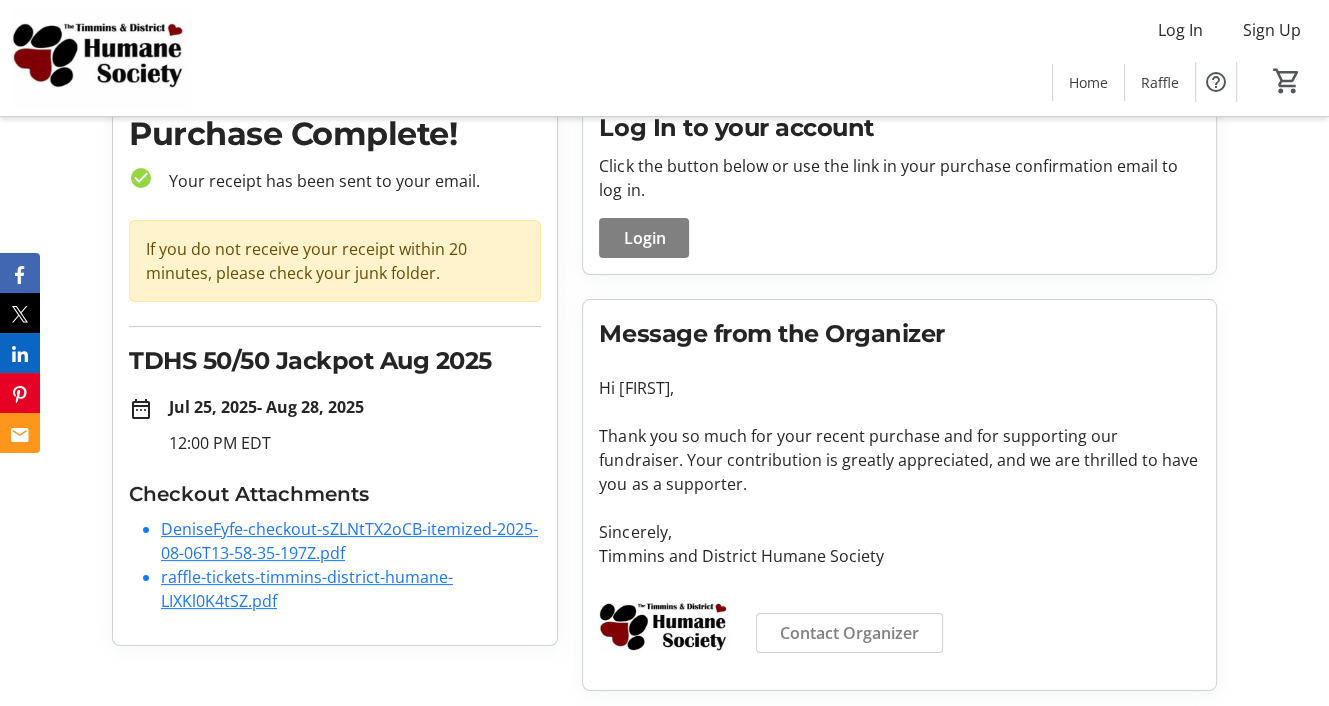 click on "DeniseFyfe-checkout-sZLNtTX2oCB-itemized-2025-08-06T13-58-35-197Z.pdf" 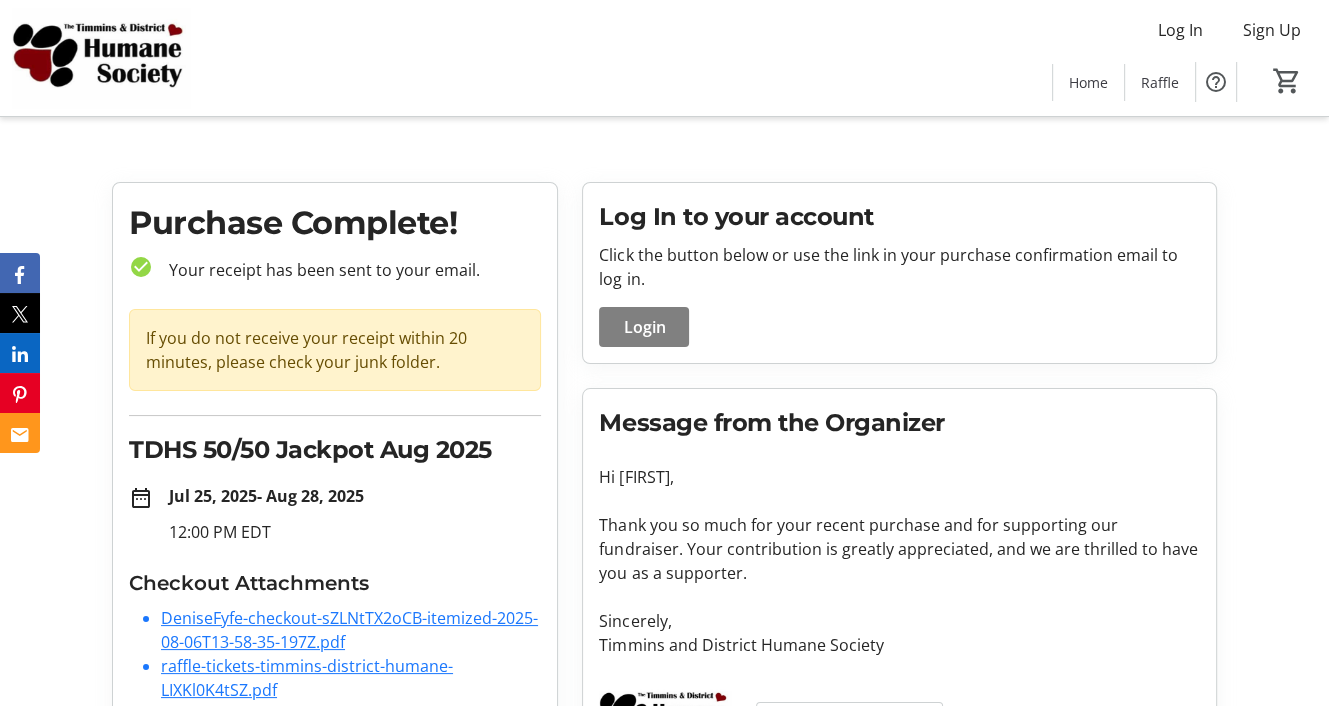 scroll, scrollTop: 0, scrollLeft: 0, axis: both 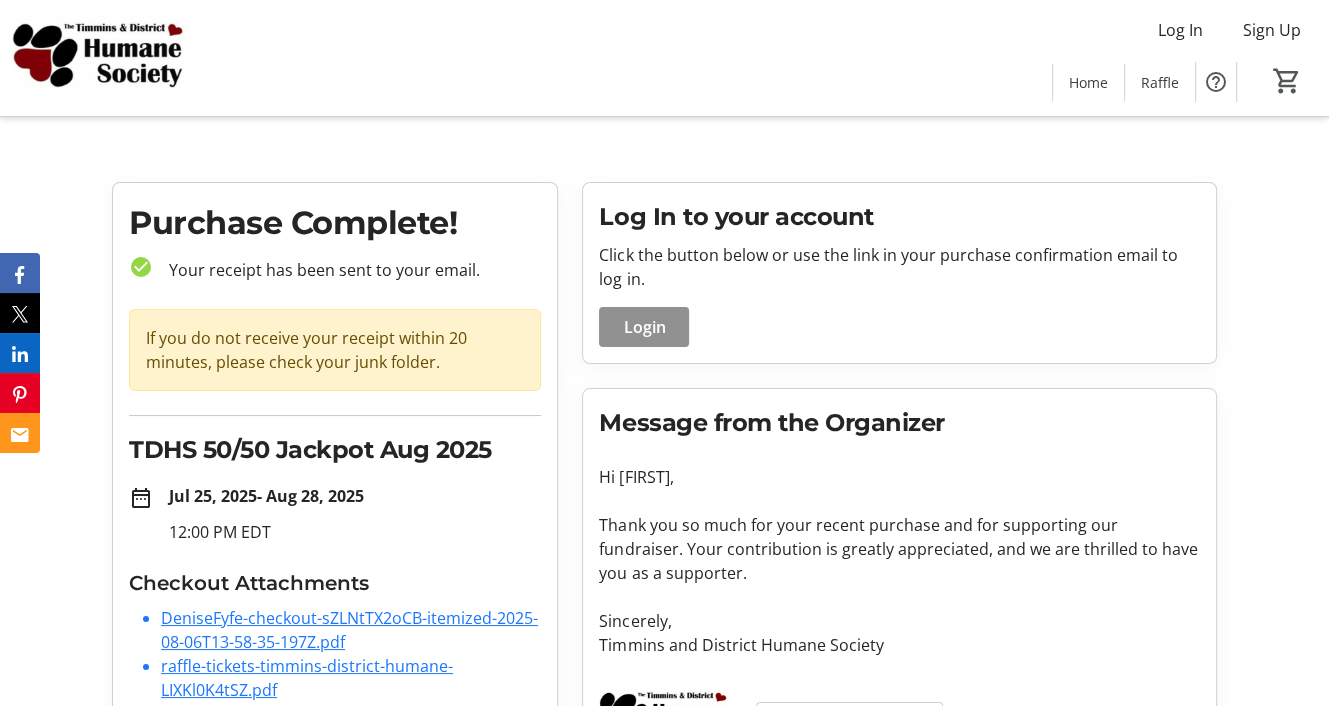 click on "Login" 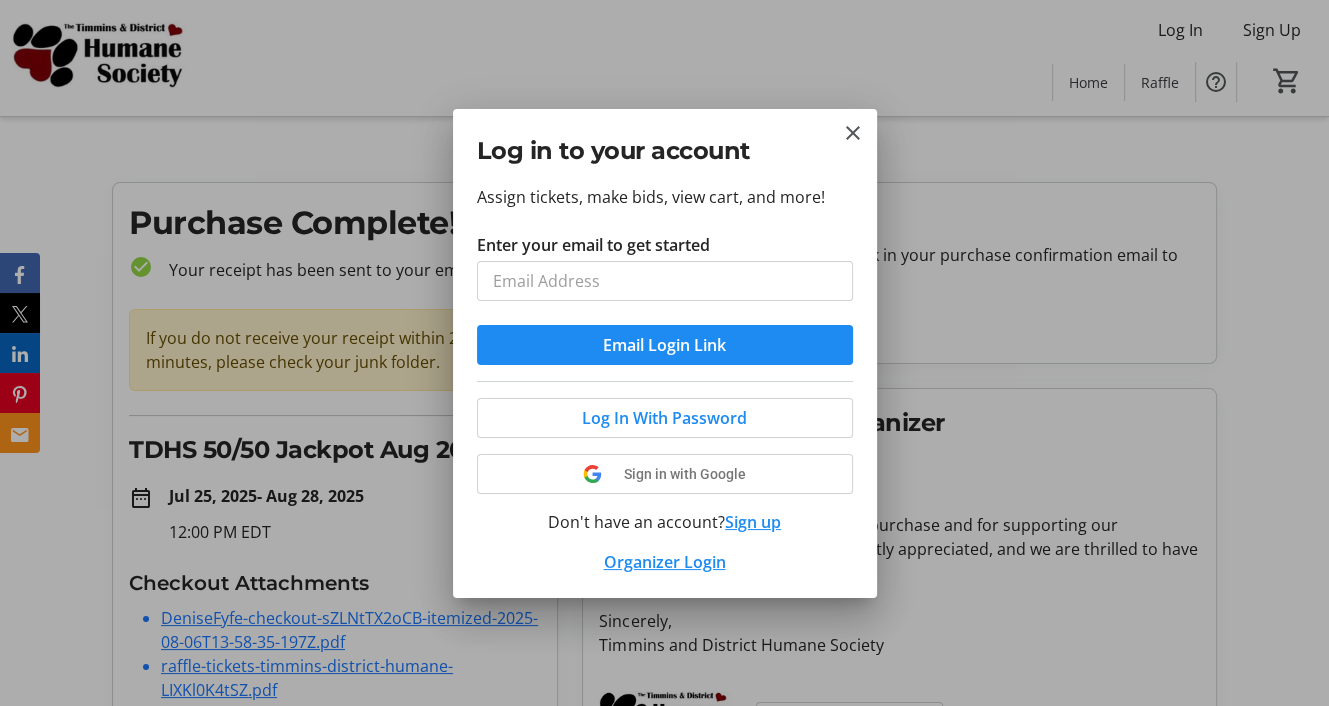 click on "Sign up" at bounding box center (753, 522) 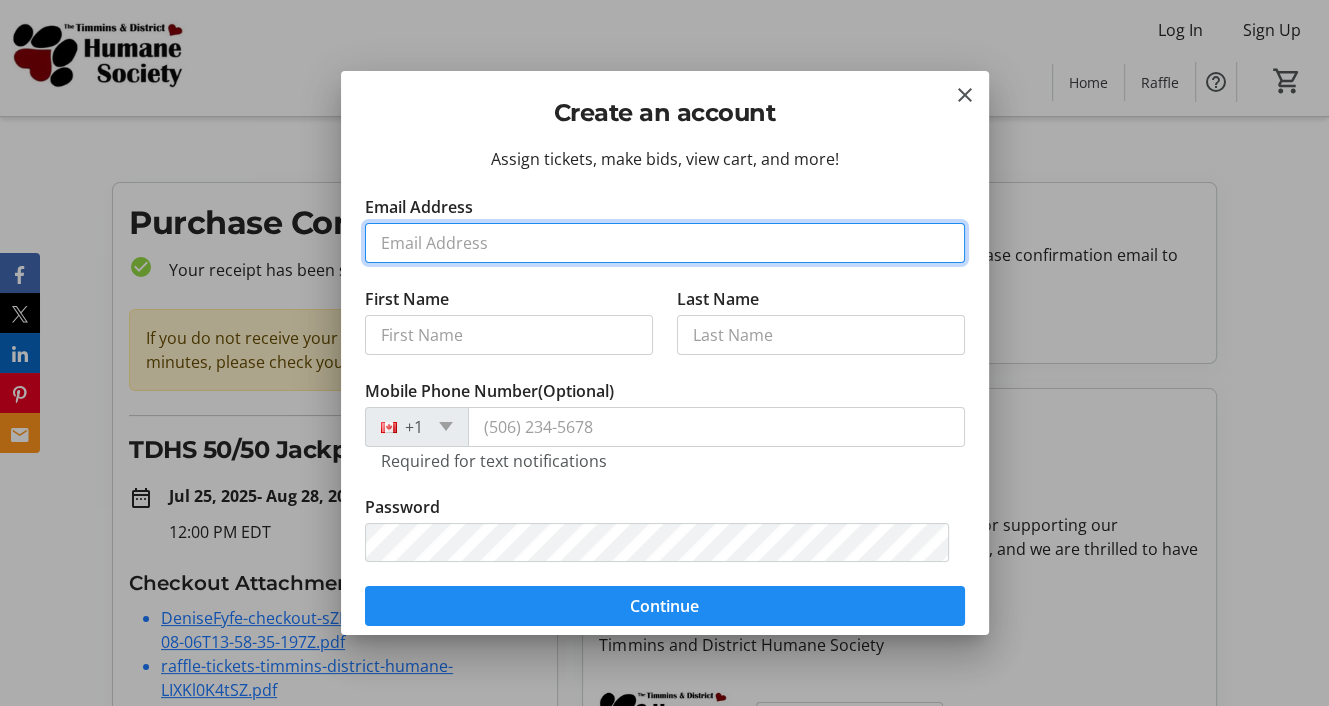 click on "Email Address" at bounding box center (665, 243) 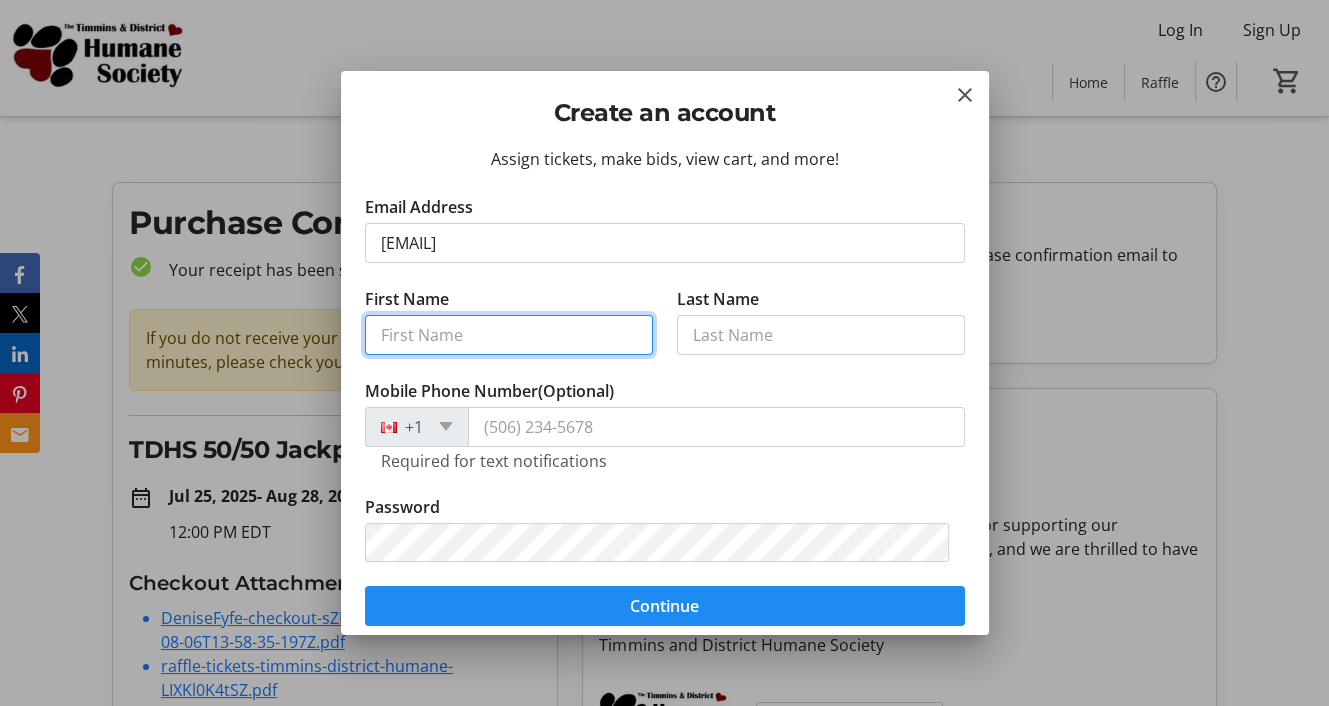click on "First Name" at bounding box center [509, 335] 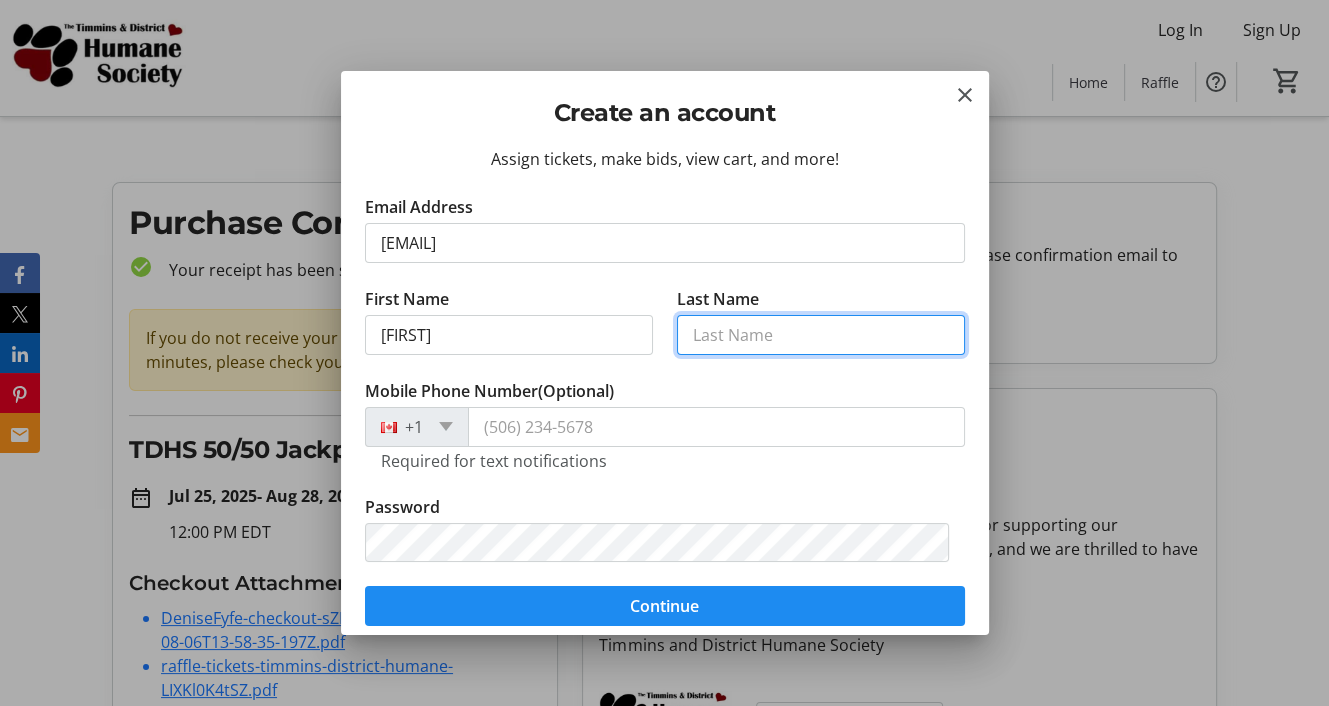 click on "Last Name" at bounding box center [821, 335] 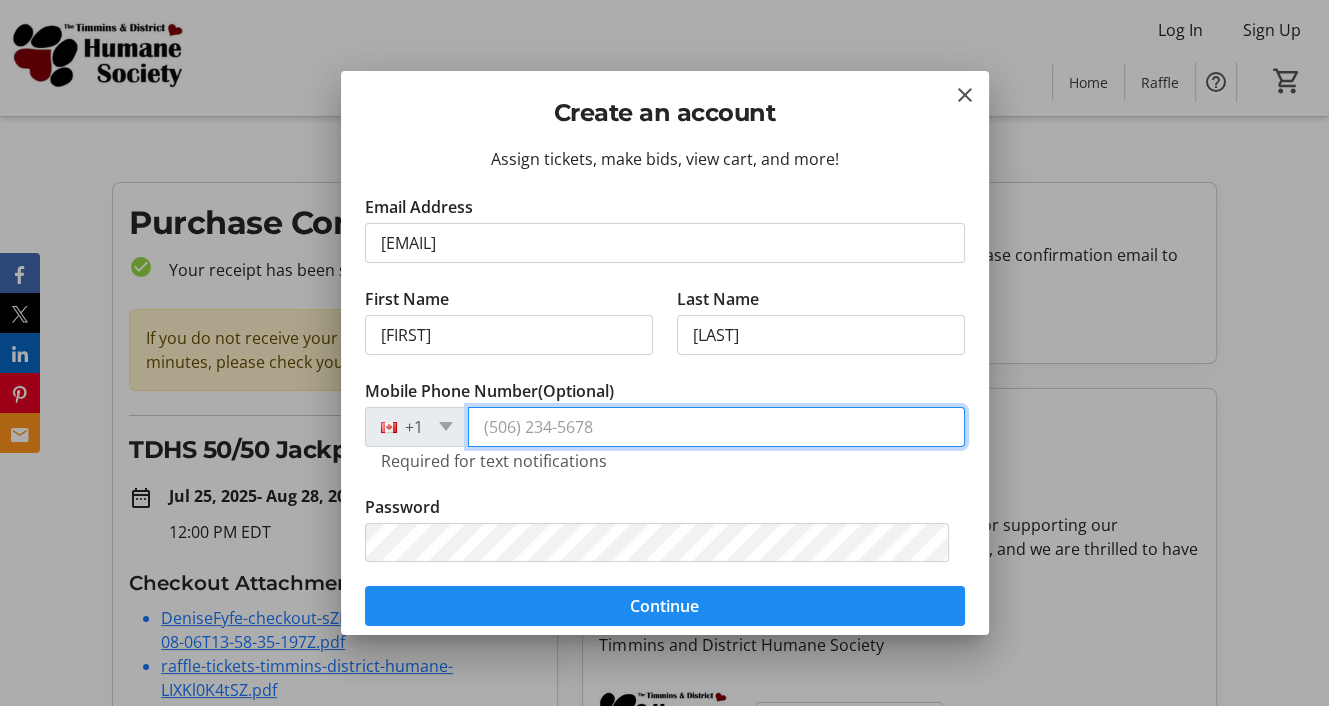 click on "Mobile Phone Number   (Optional)" at bounding box center [716, 427] 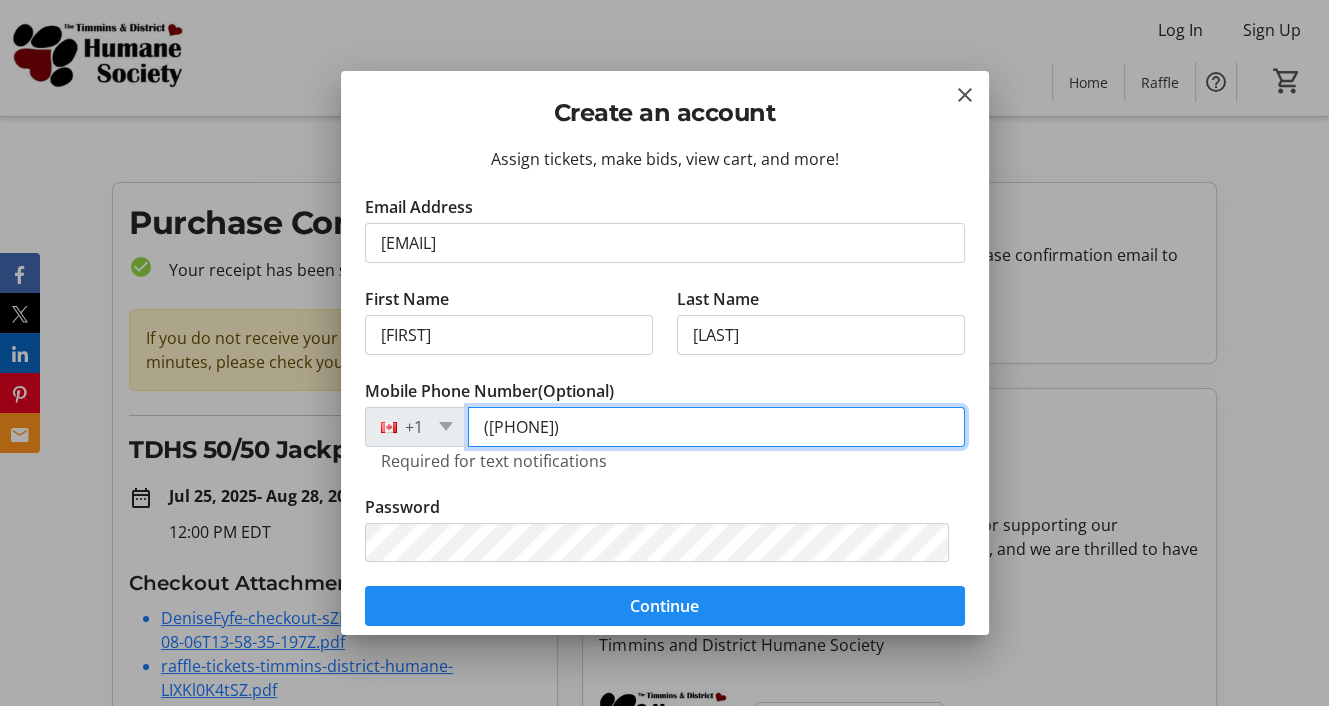 type on "([PHONE])" 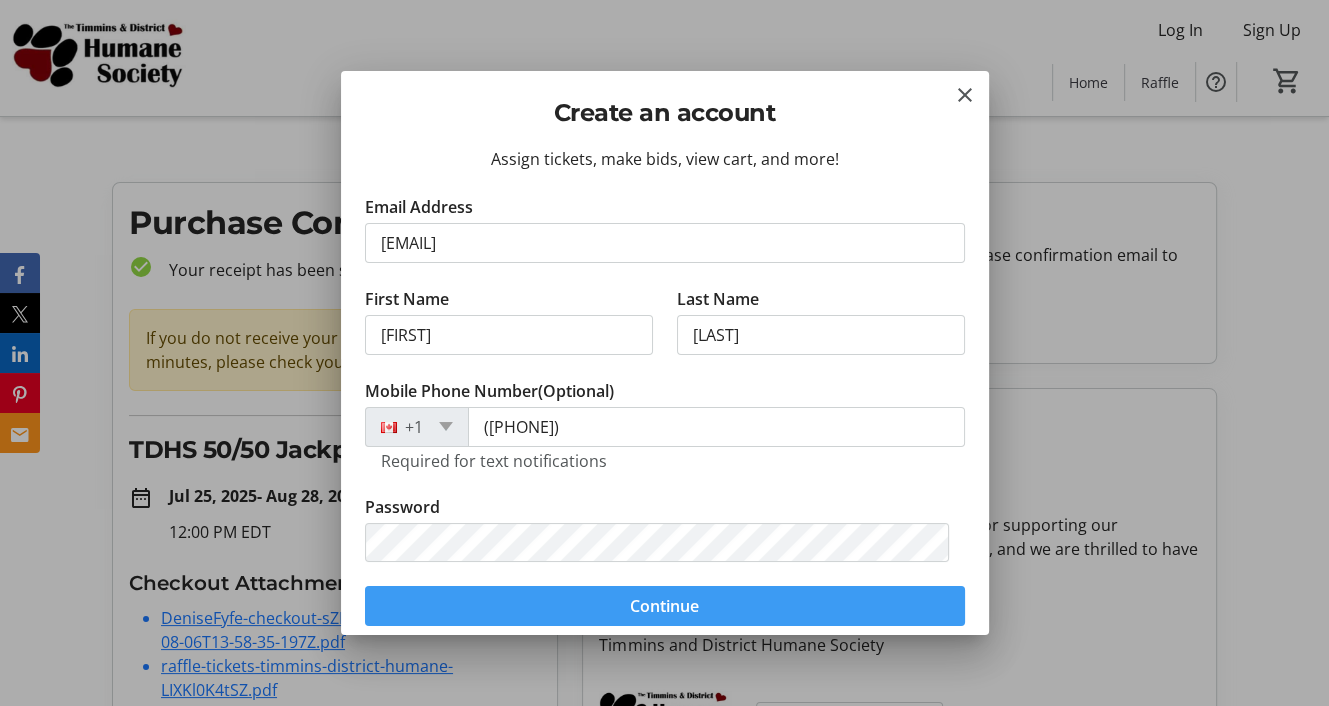 click at bounding box center [665, 606] 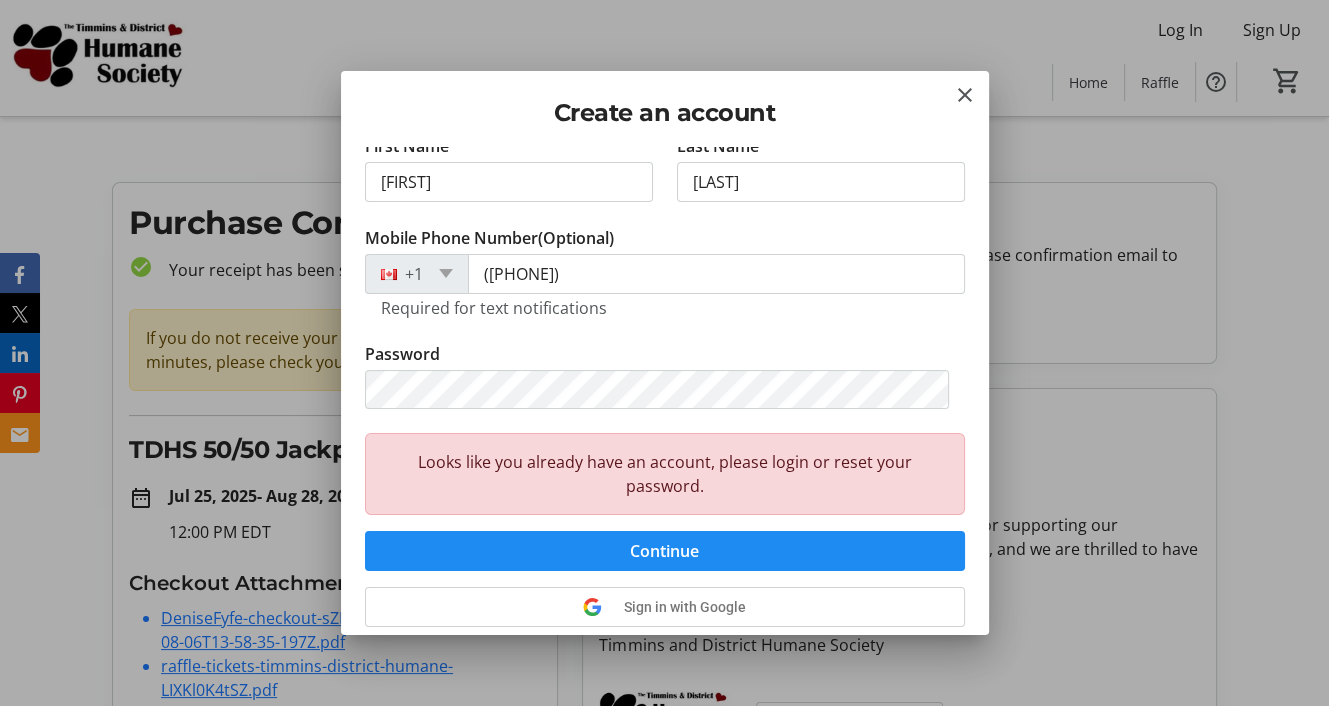 scroll, scrollTop: 267, scrollLeft: 0, axis: vertical 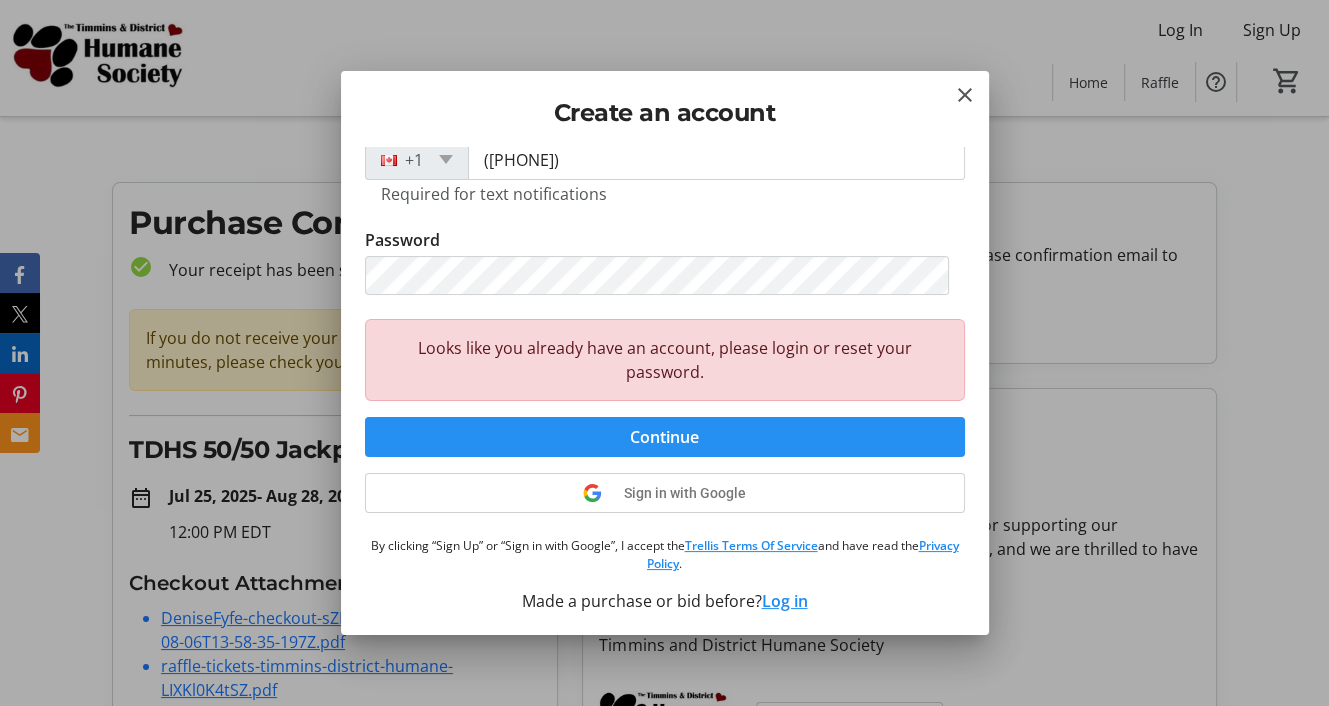 click at bounding box center (665, 437) 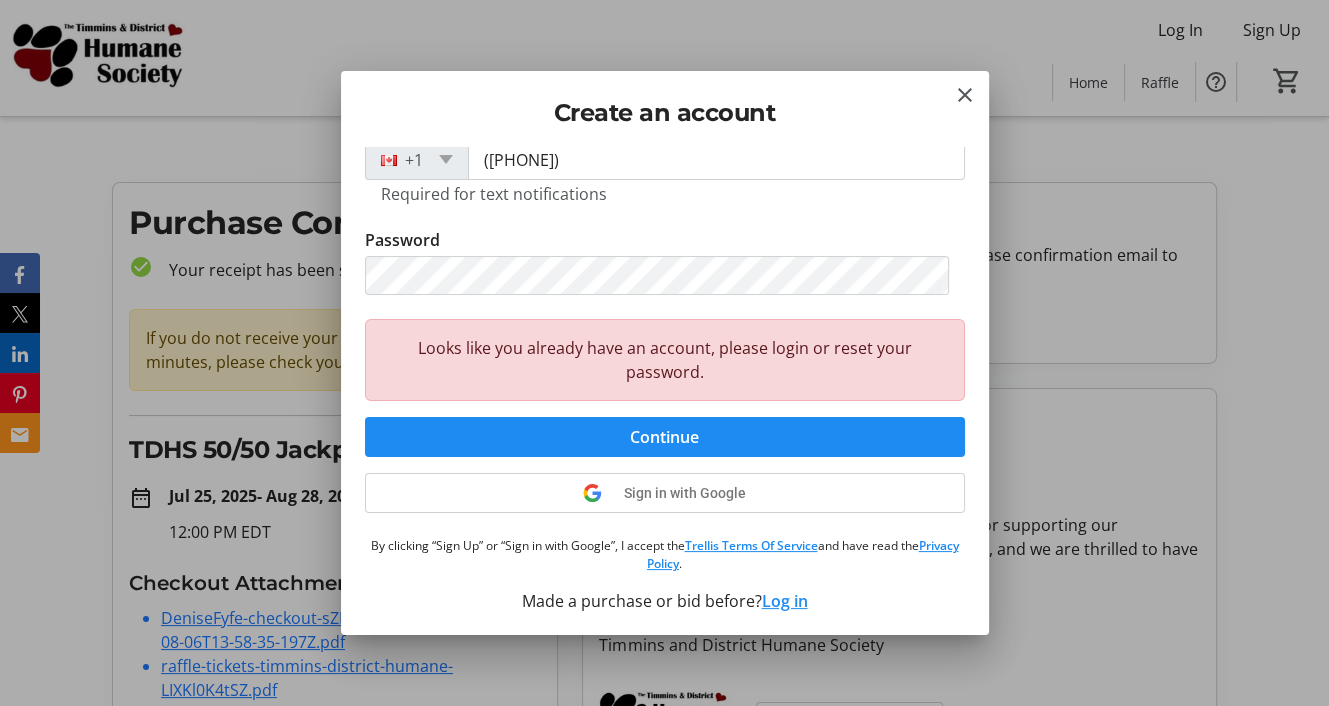 scroll, scrollTop: 0, scrollLeft: 0, axis: both 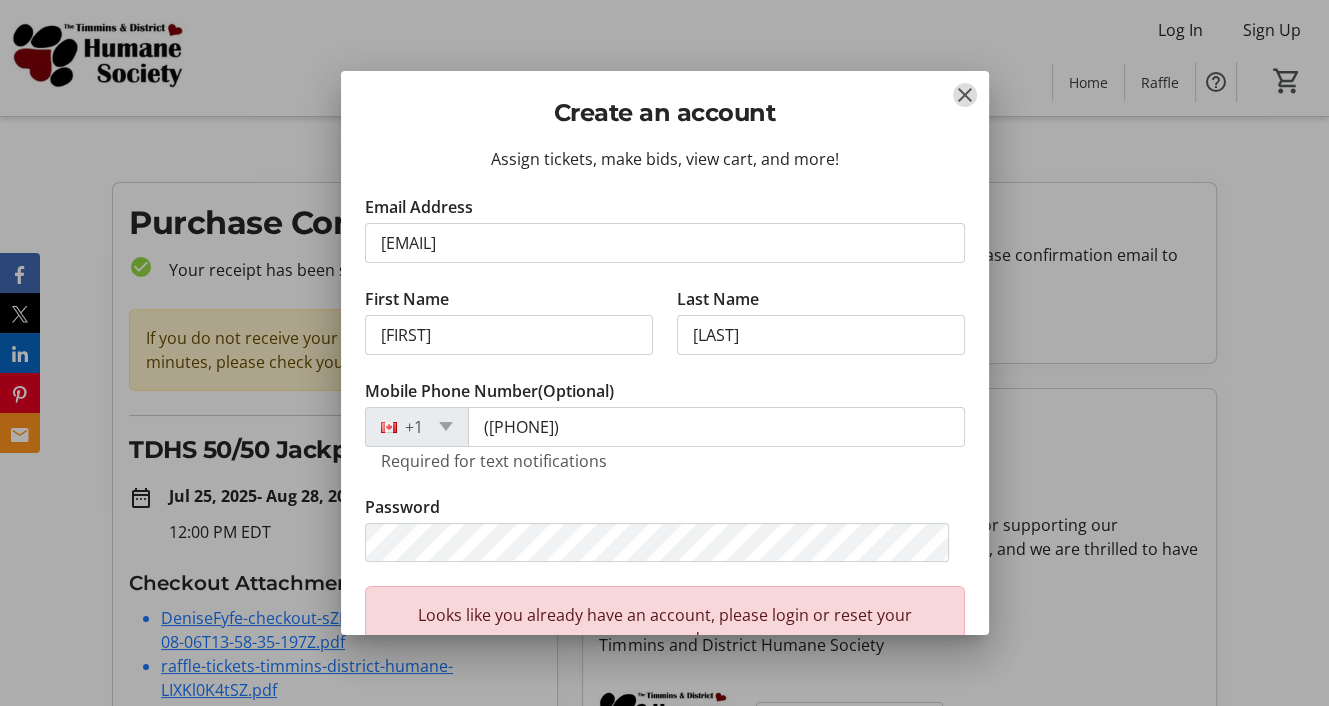 click at bounding box center (965, 95) 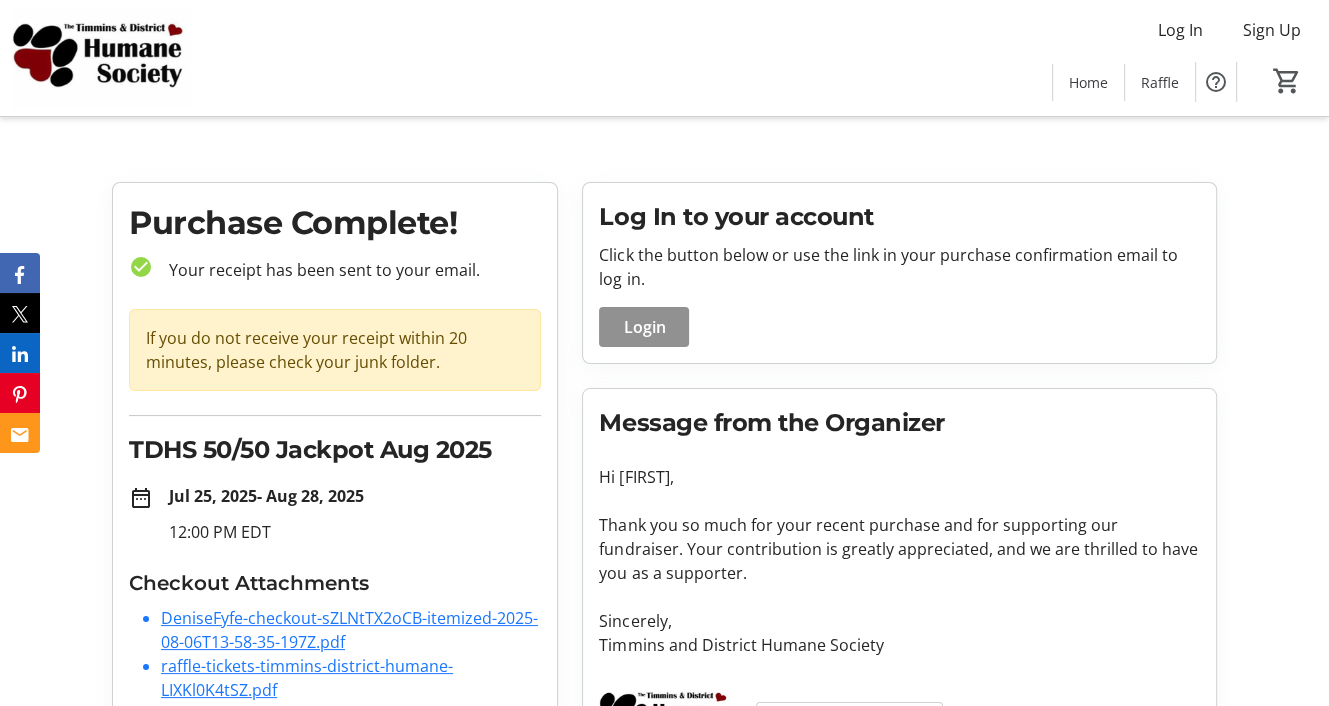 click on "Login" 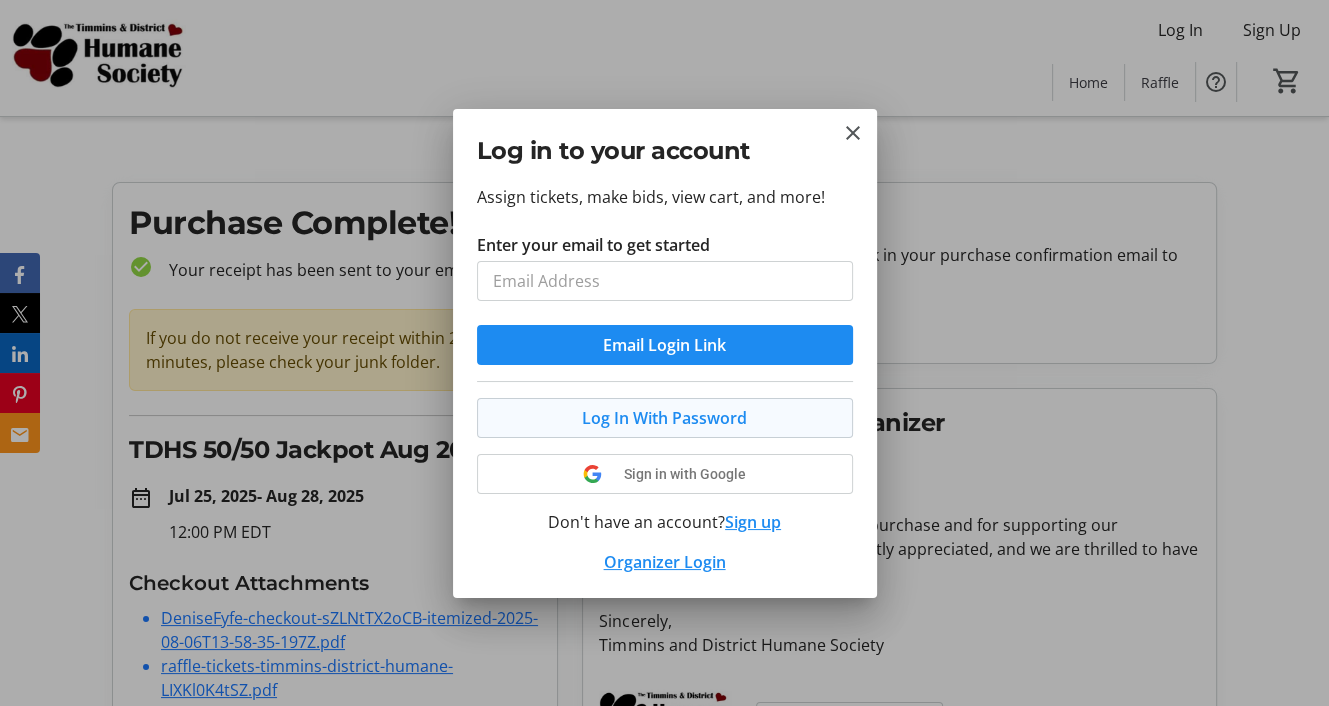 click at bounding box center [665, 418] 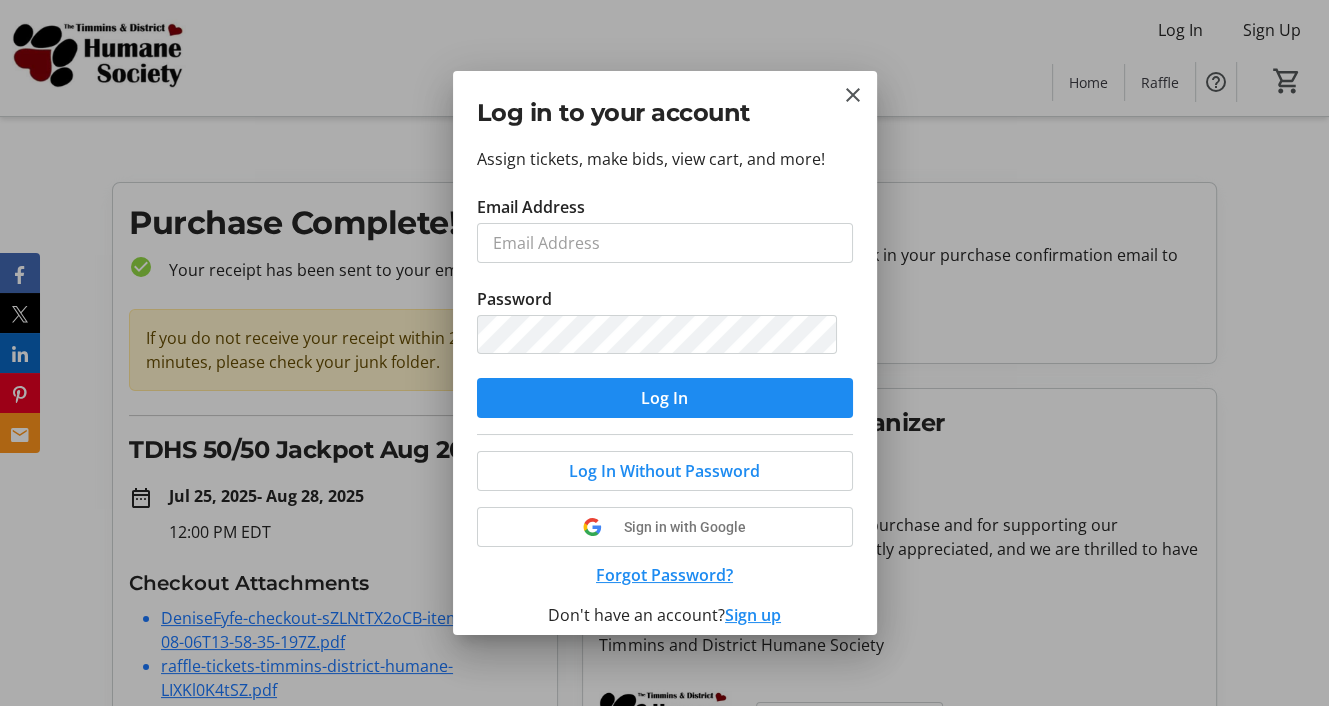 click on "Forgot Password?" at bounding box center (665, 575) 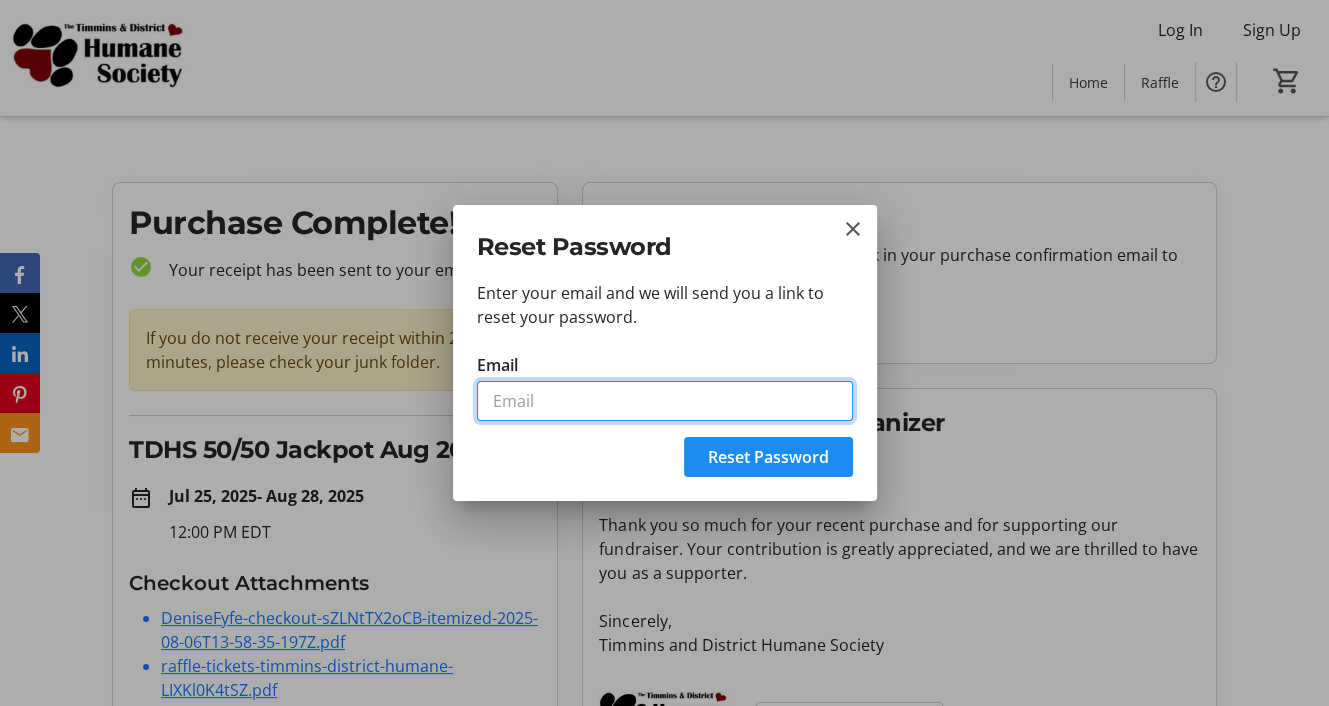 click on "Email" at bounding box center [665, 401] 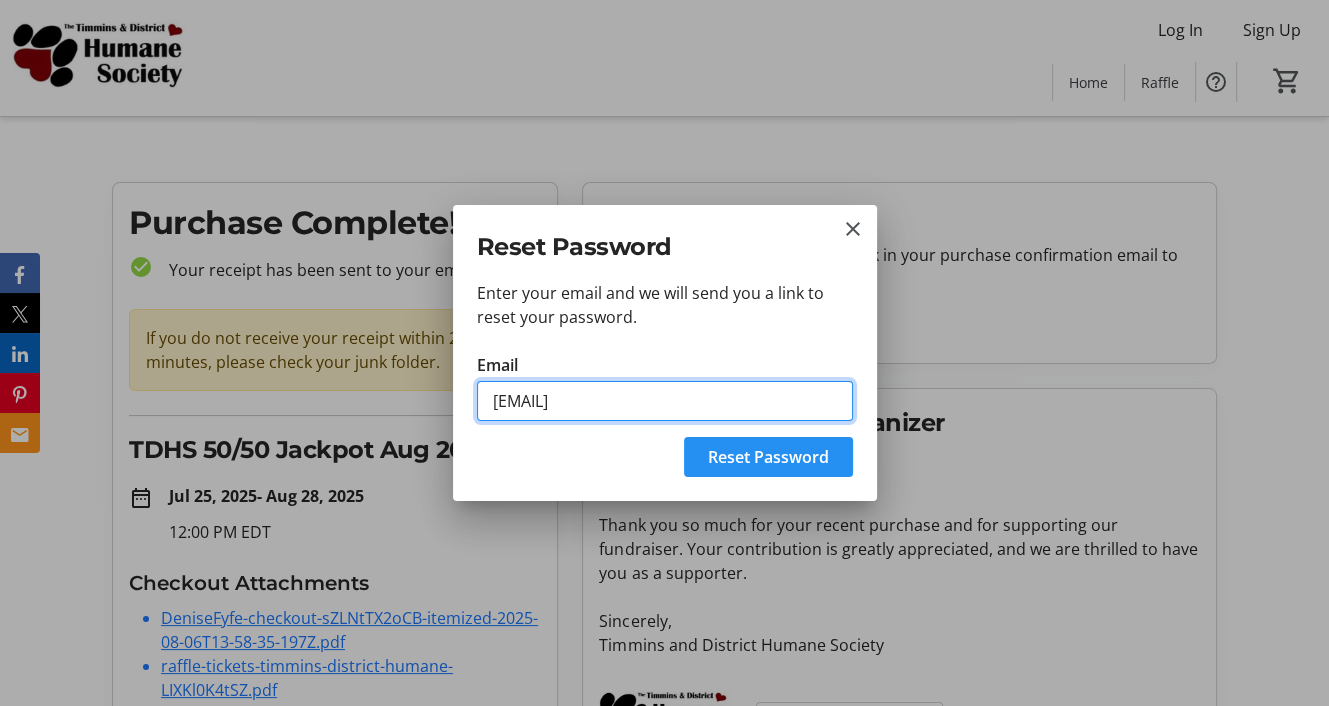 type on "[EMAIL]" 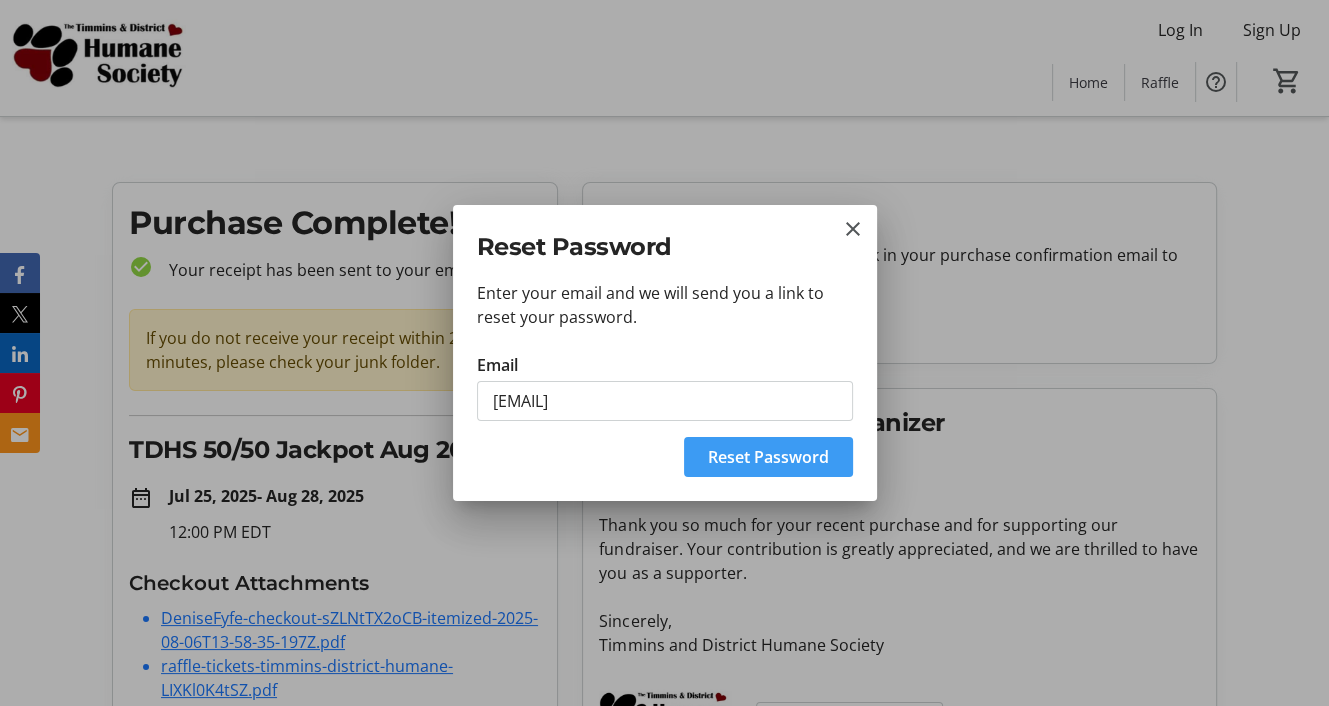 click on "Reset Password" at bounding box center (768, 457) 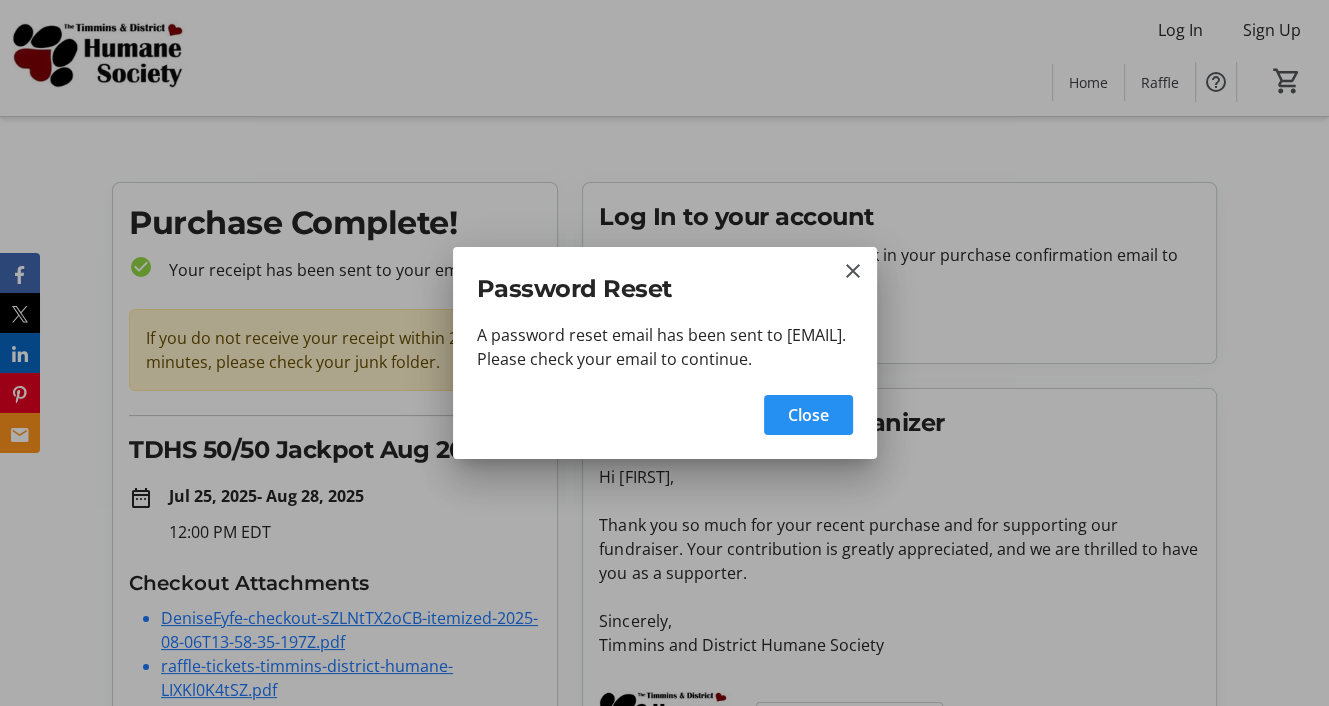 click on "Close" at bounding box center (808, 415) 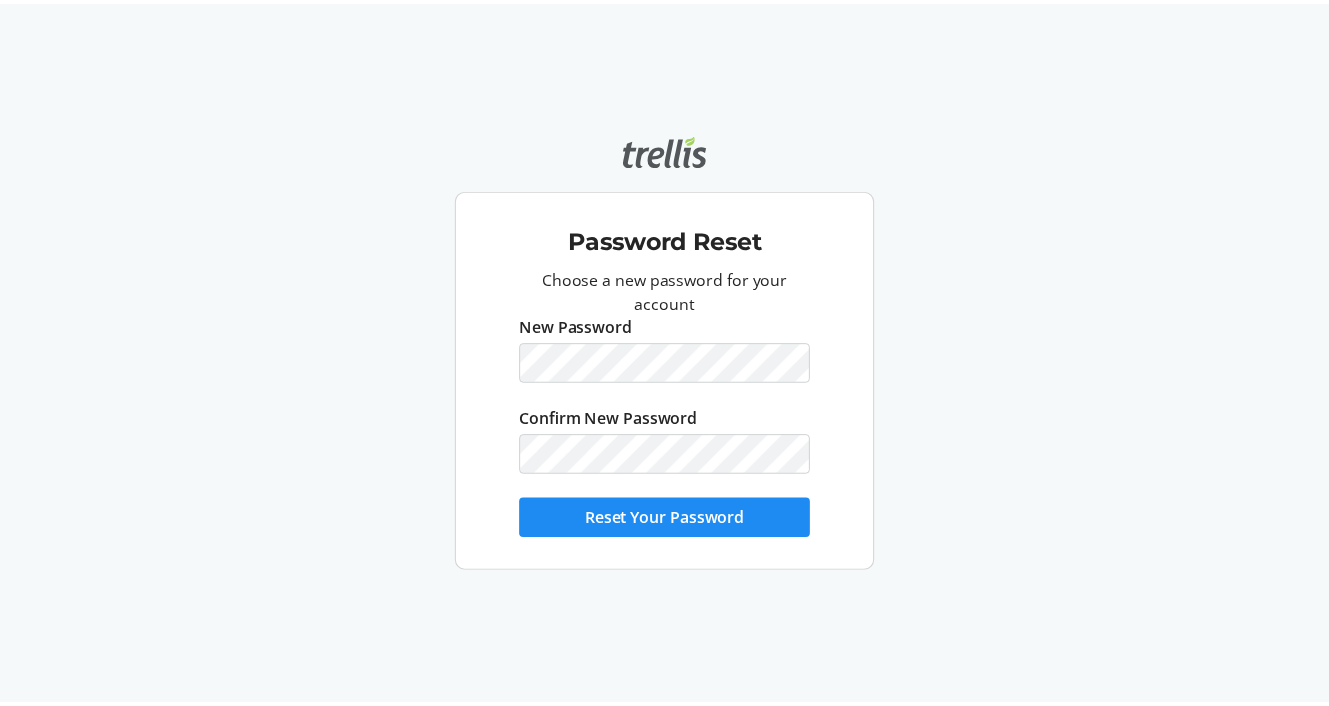 scroll, scrollTop: 0, scrollLeft: 0, axis: both 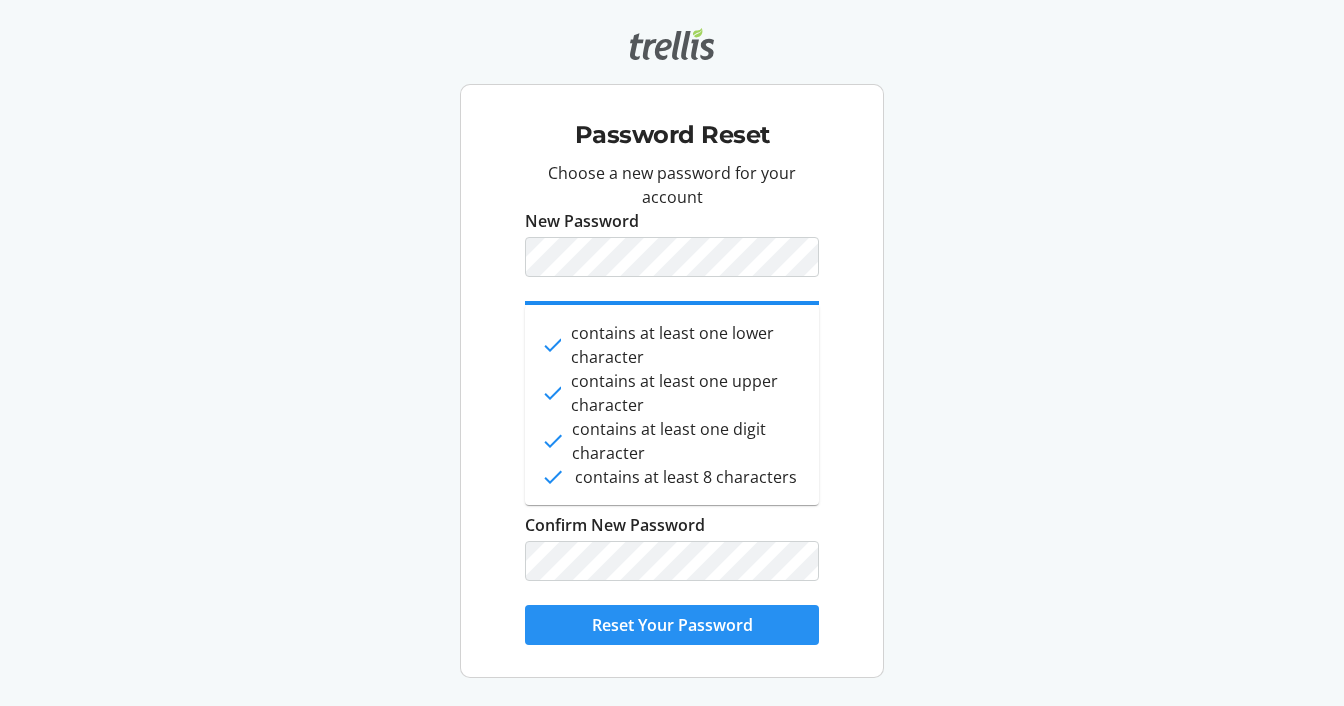 click on "Reset Your Password" 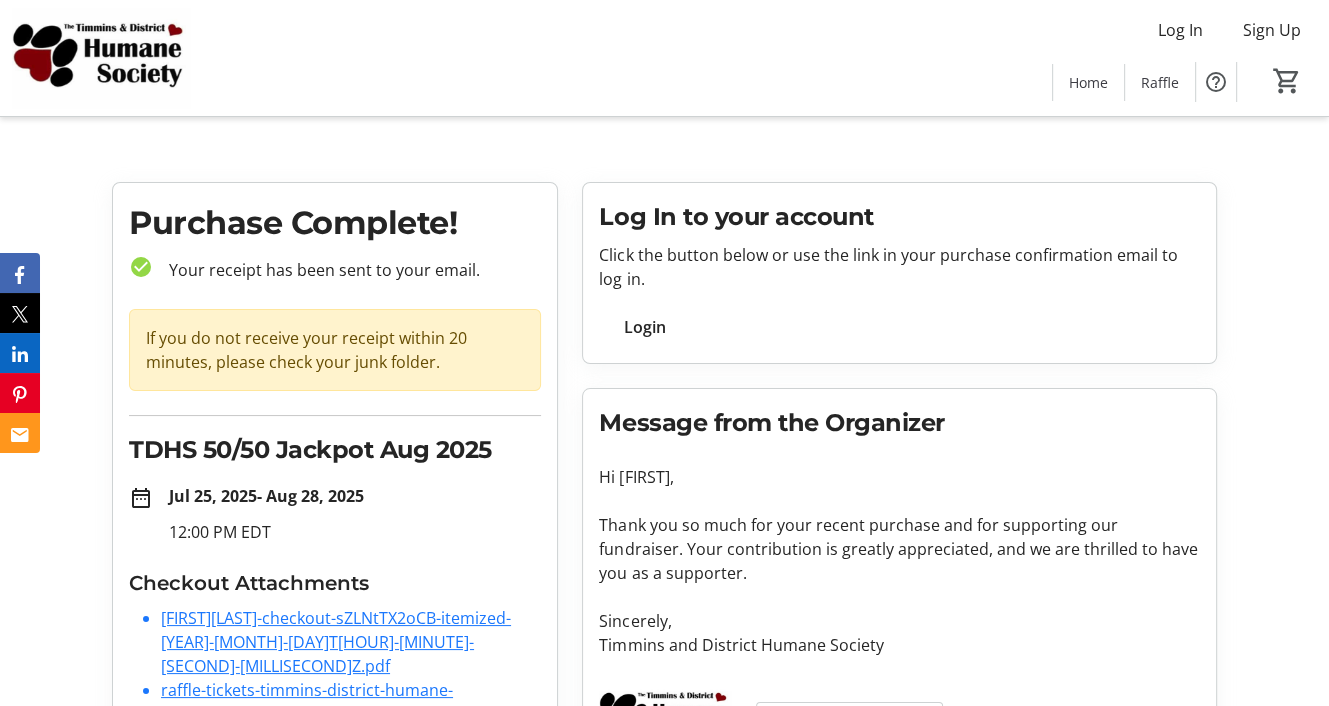 click on "Login" 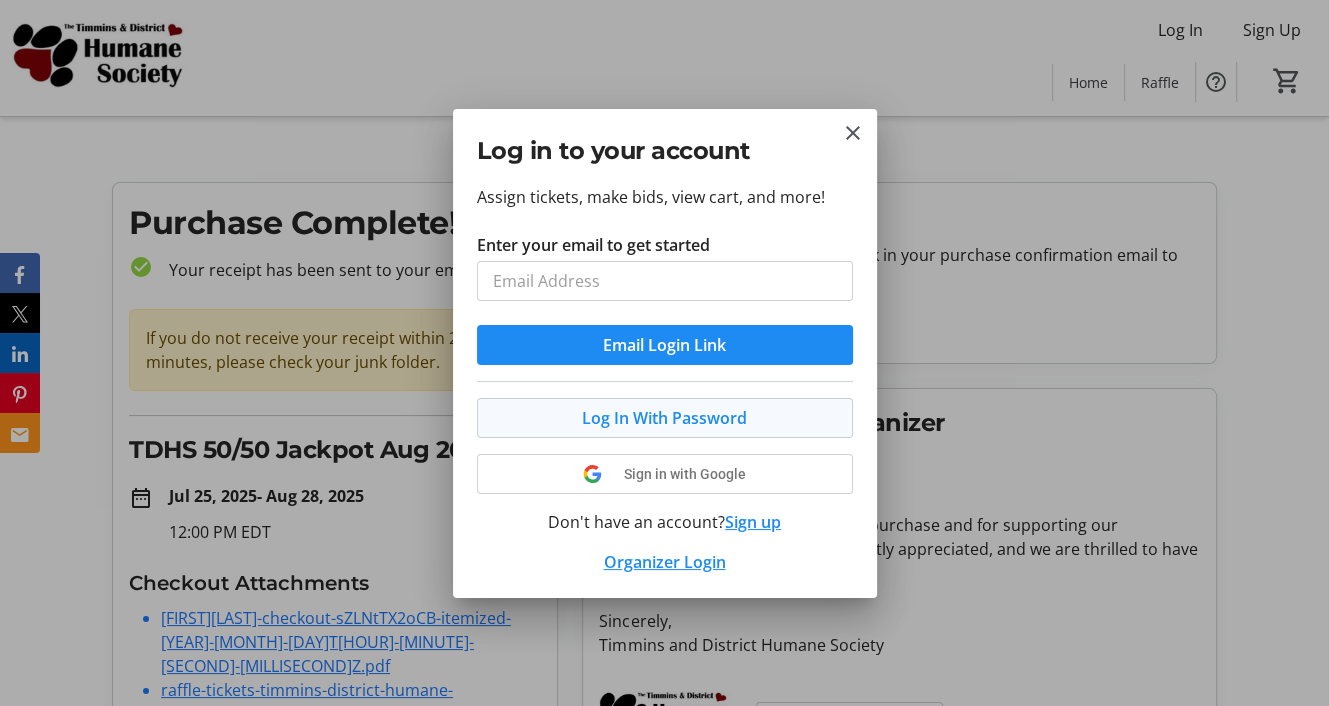 click at bounding box center (665, 418) 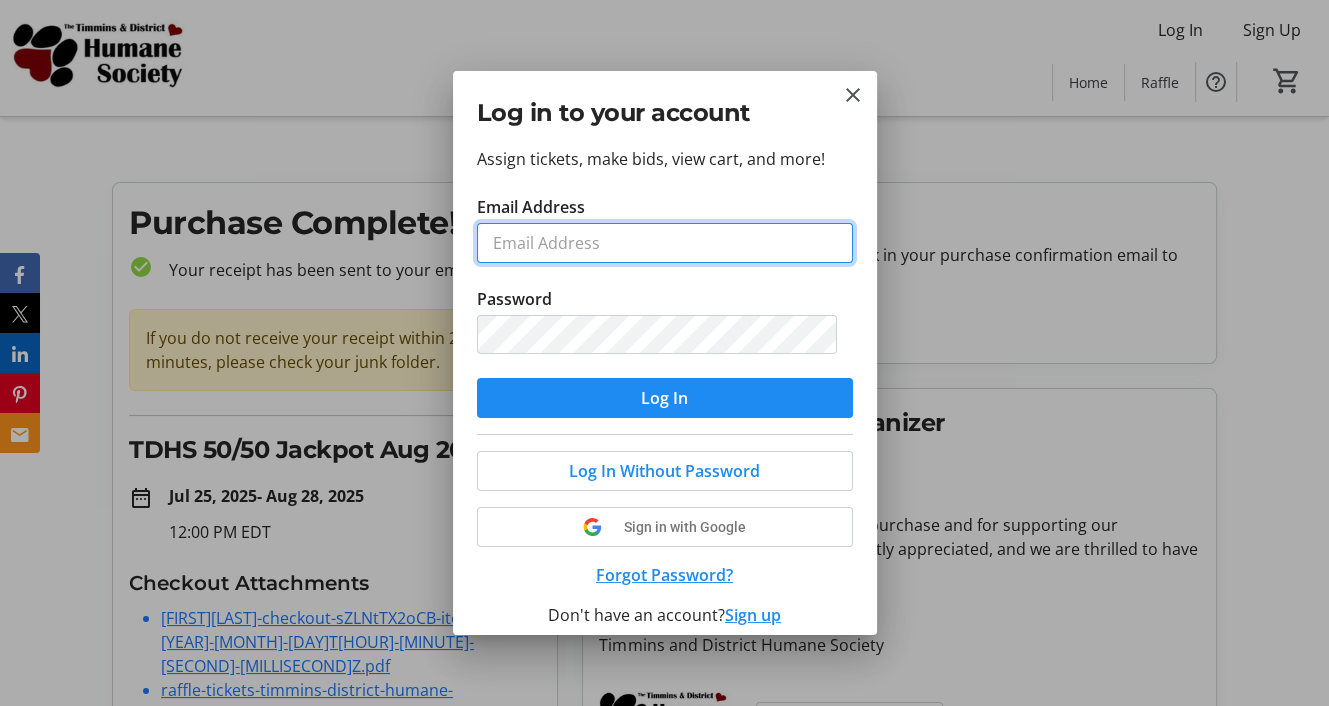 type on "[FIRST][LAST]@[DOMAIN]" 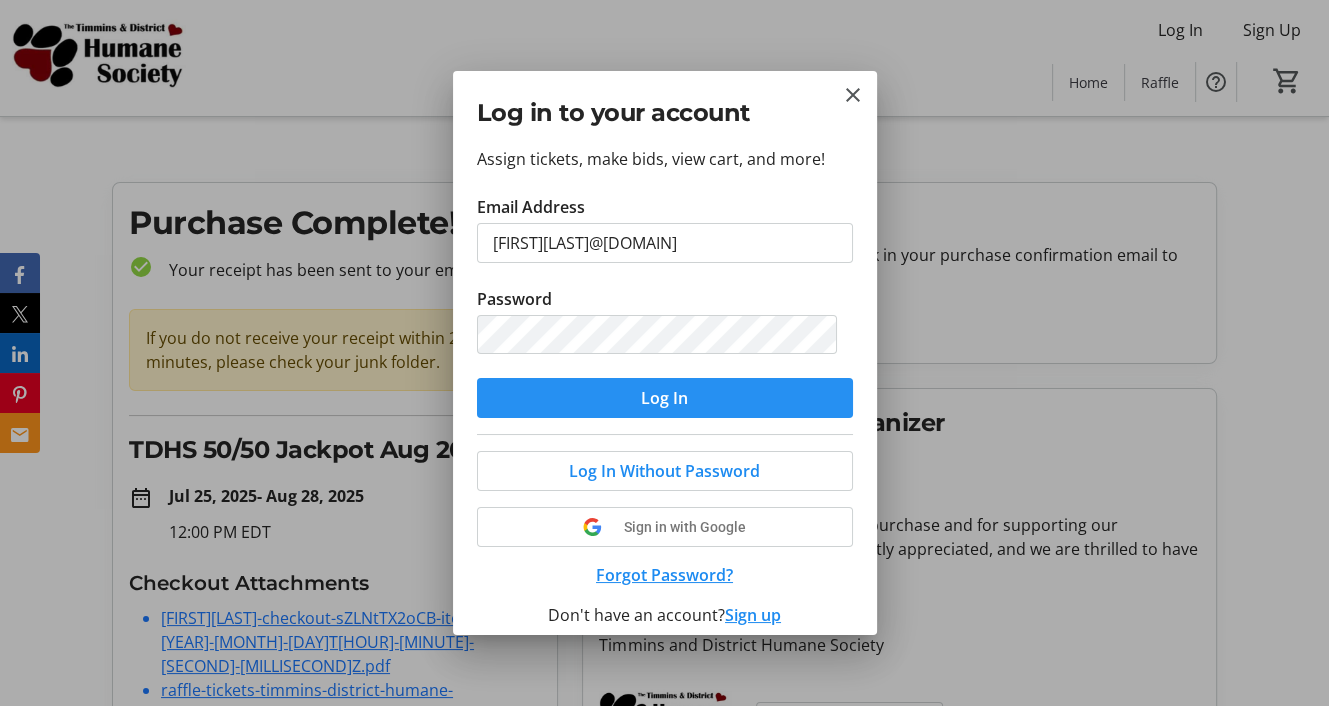 click at bounding box center (665, 398) 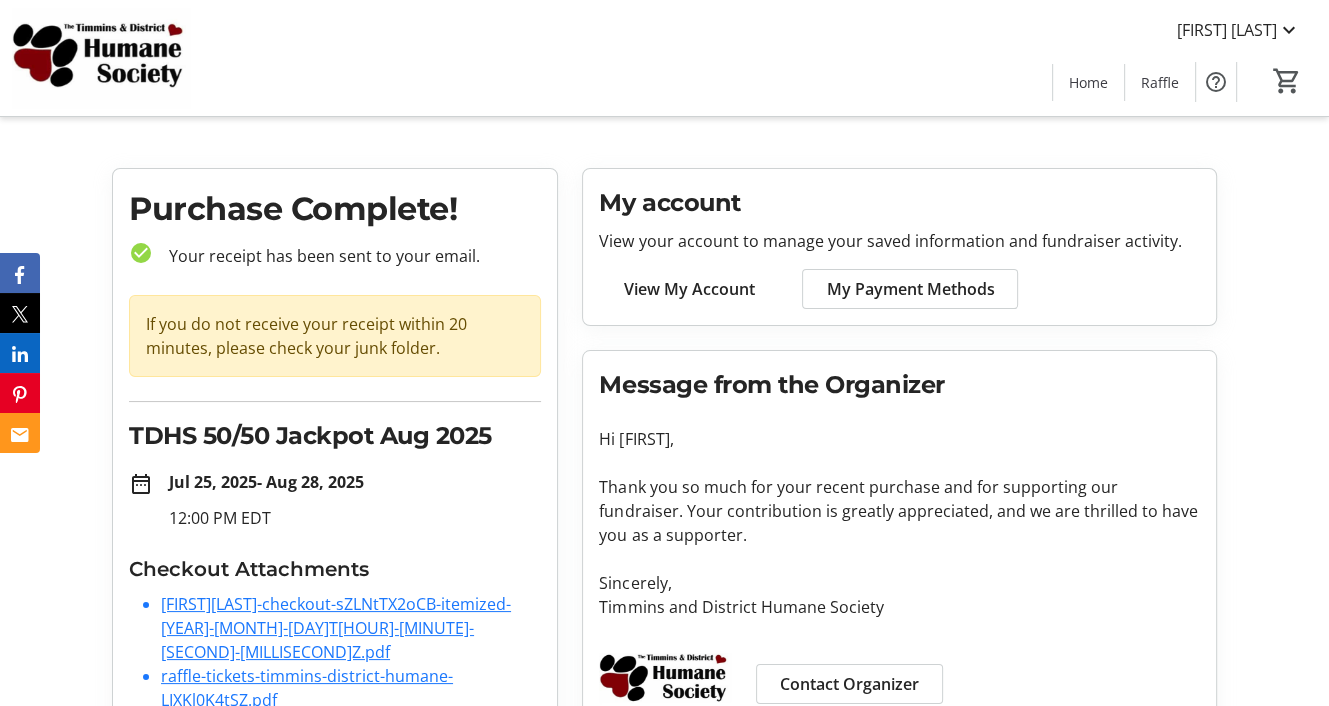 scroll, scrollTop: 0, scrollLeft: 0, axis: both 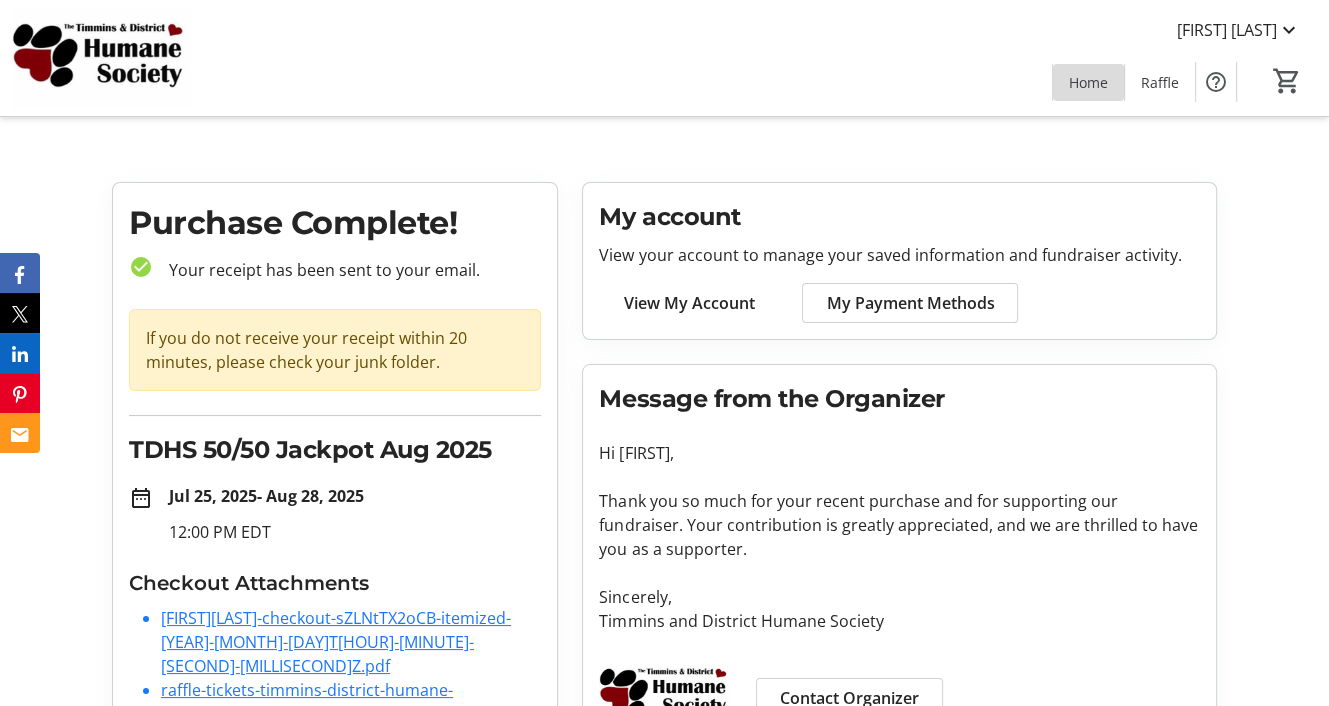click on "Home" 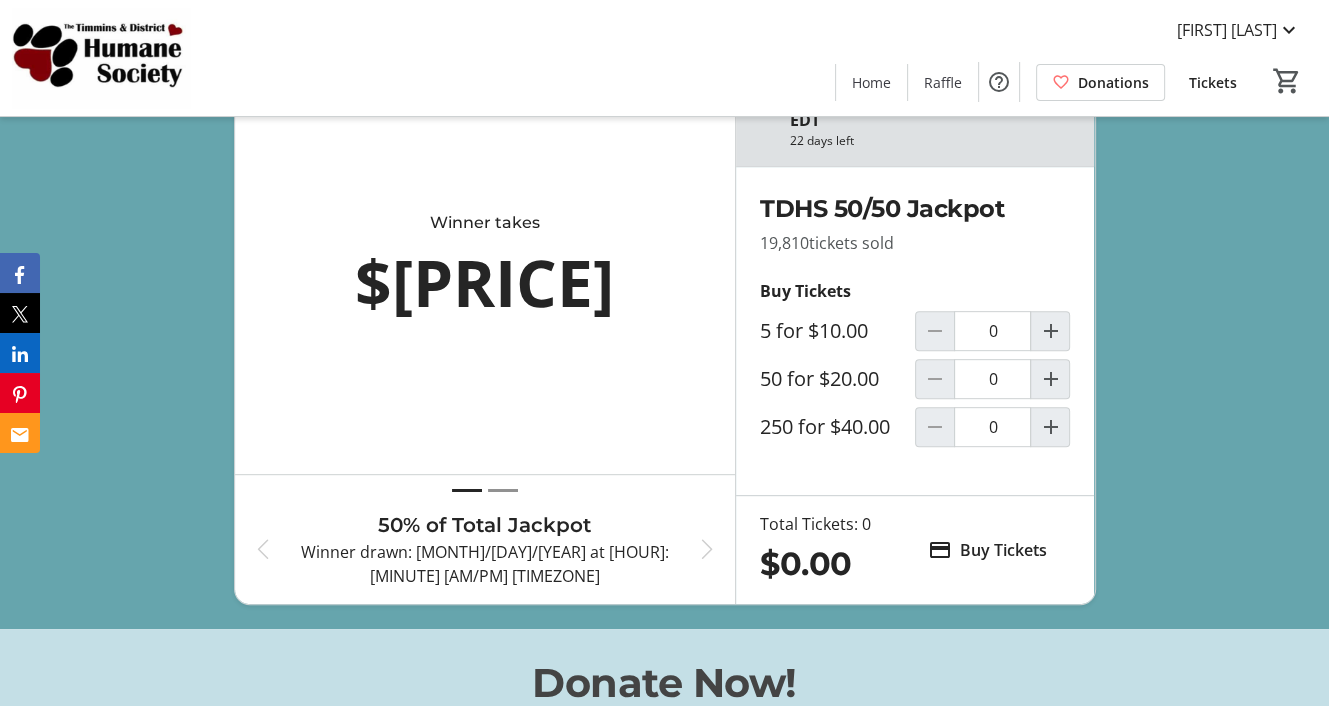 scroll, scrollTop: 700, scrollLeft: 0, axis: vertical 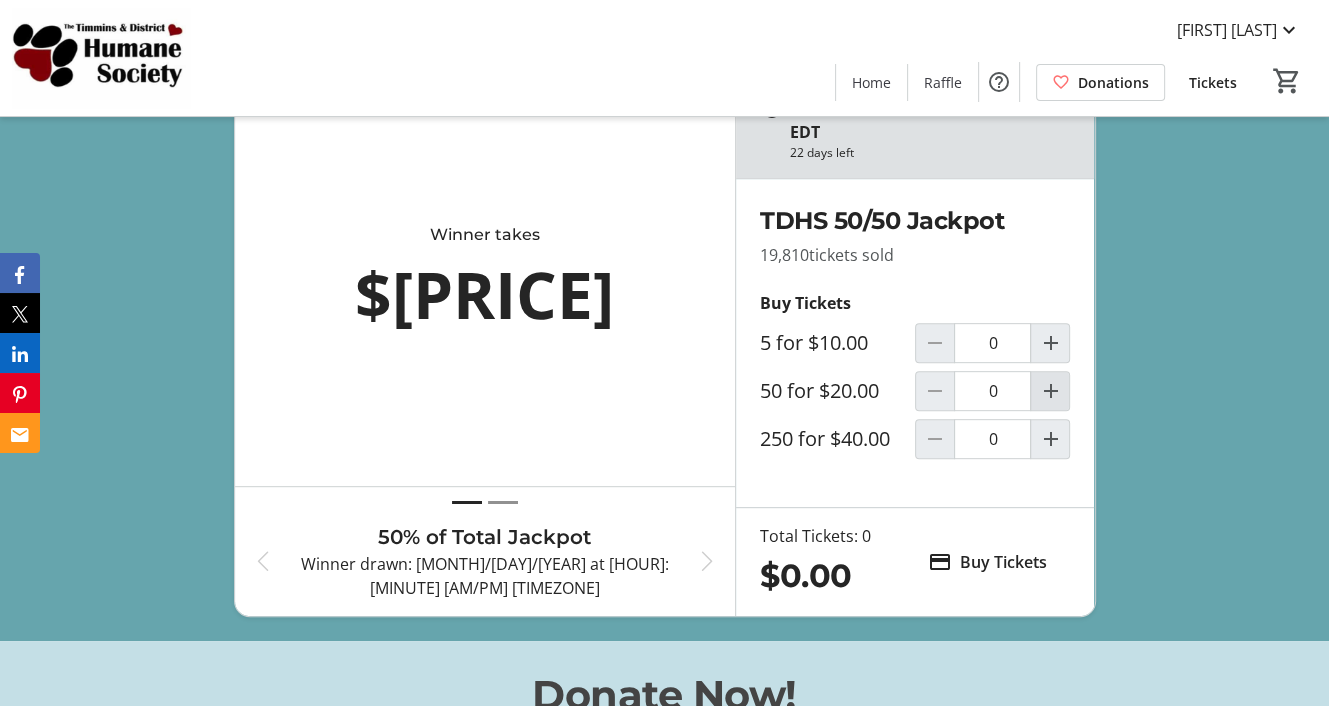 click at bounding box center [1050, 391] 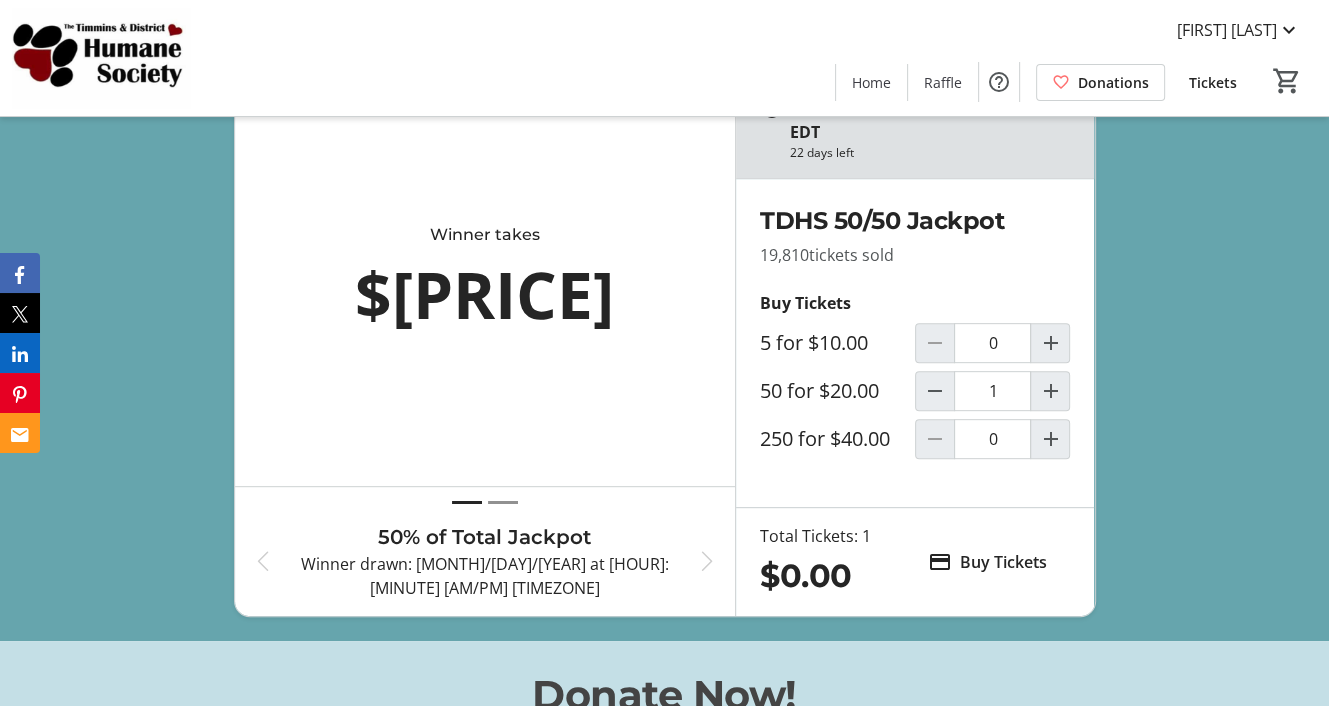 click on "Buy Tickets" at bounding box center [1002, 562] 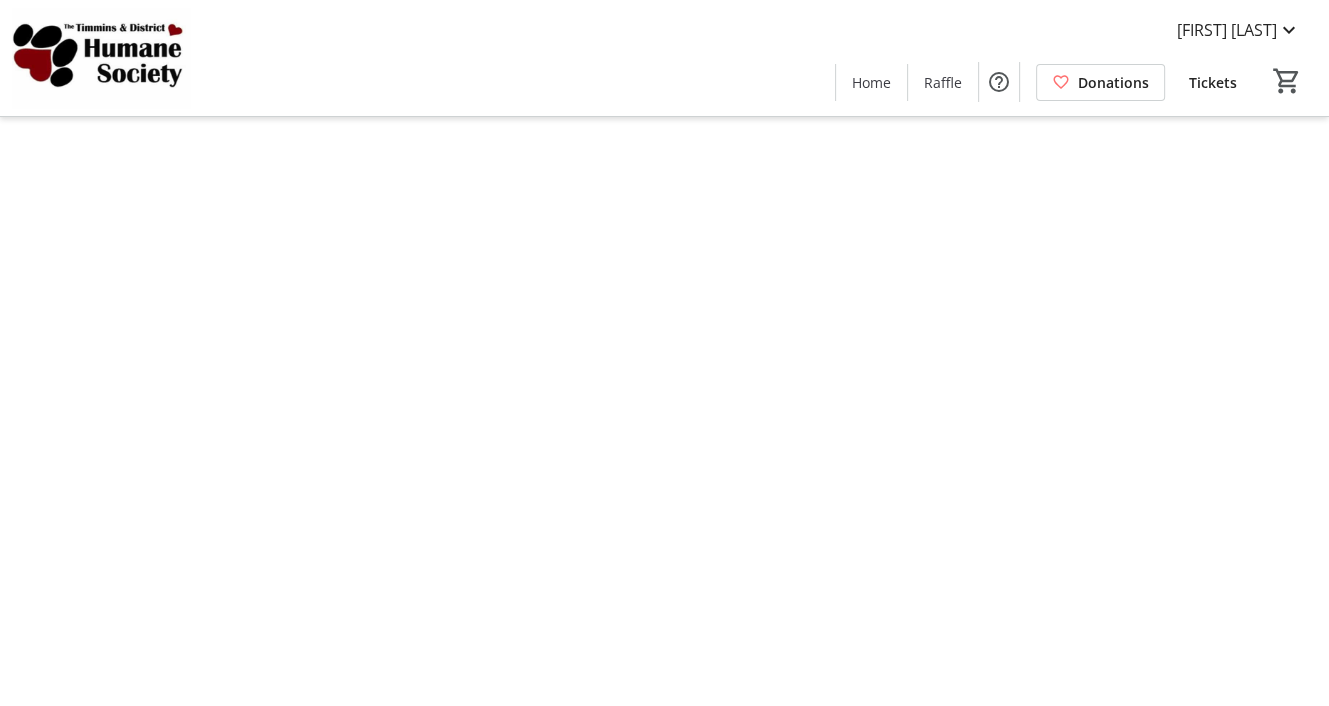 scroll, scrollTop: 0, scrollLeft: 0, axis: both 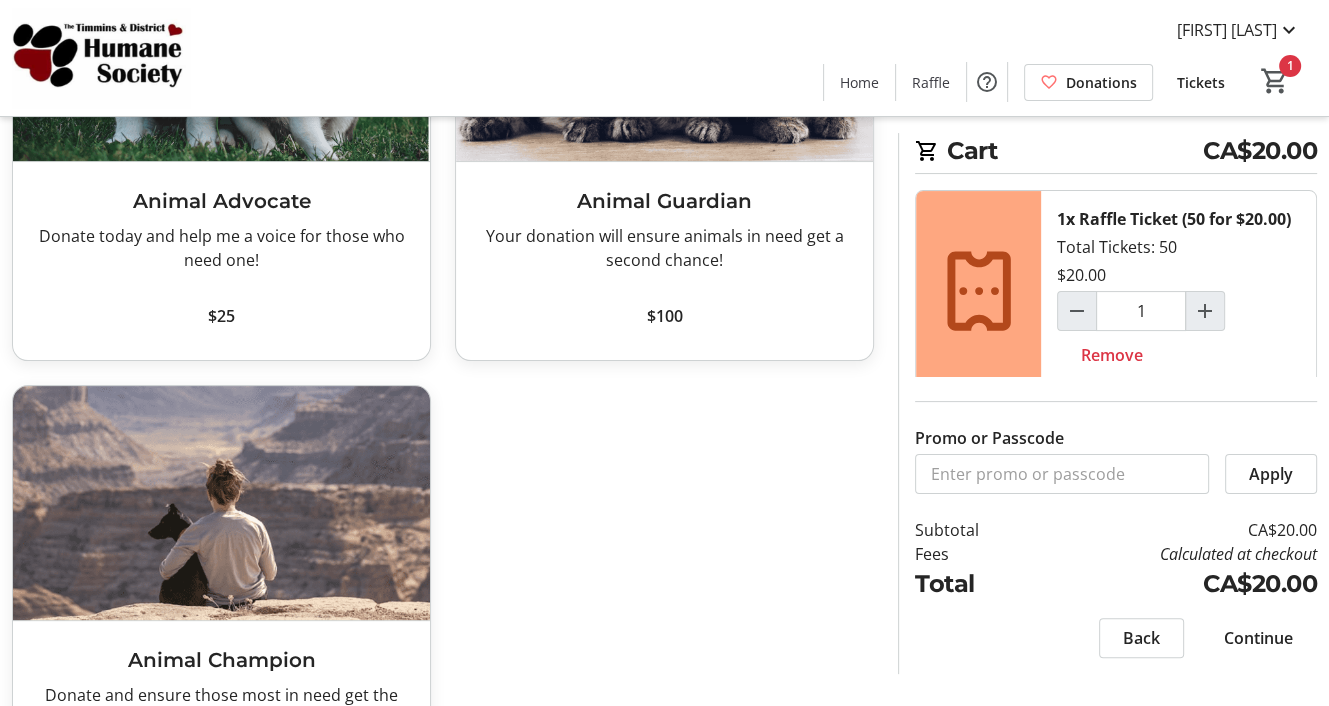 click on "Continue" 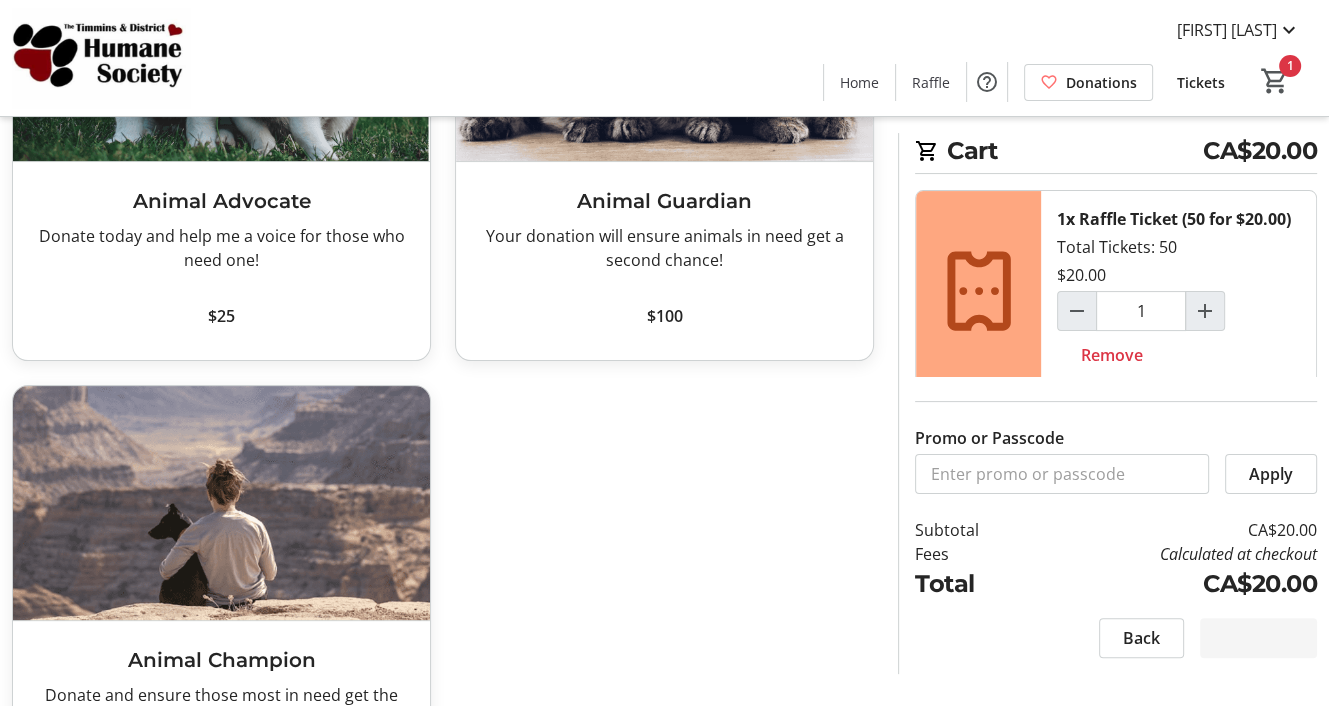 scroll, scrollTop: 0, scrollLeft: 0, axis: both 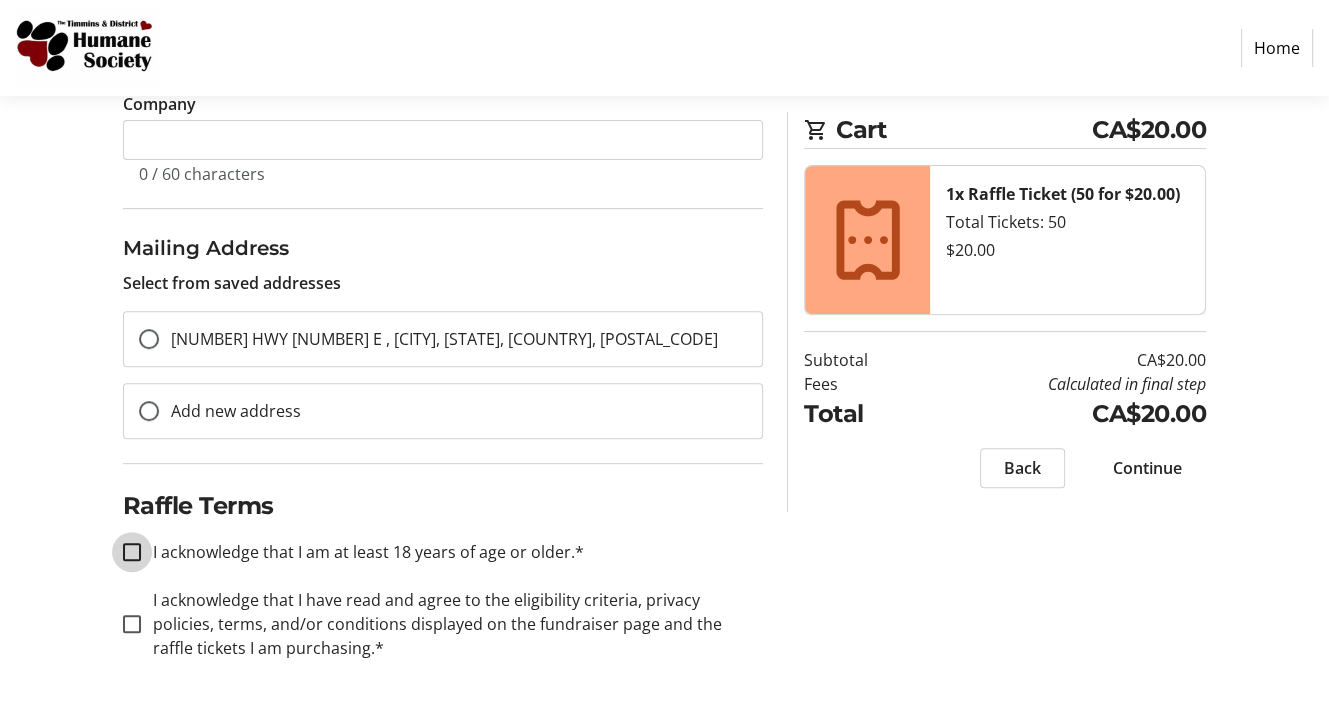 click on "I acknowledge that I am at least 18 years of age or older.*" at bounding box center (132, 552) 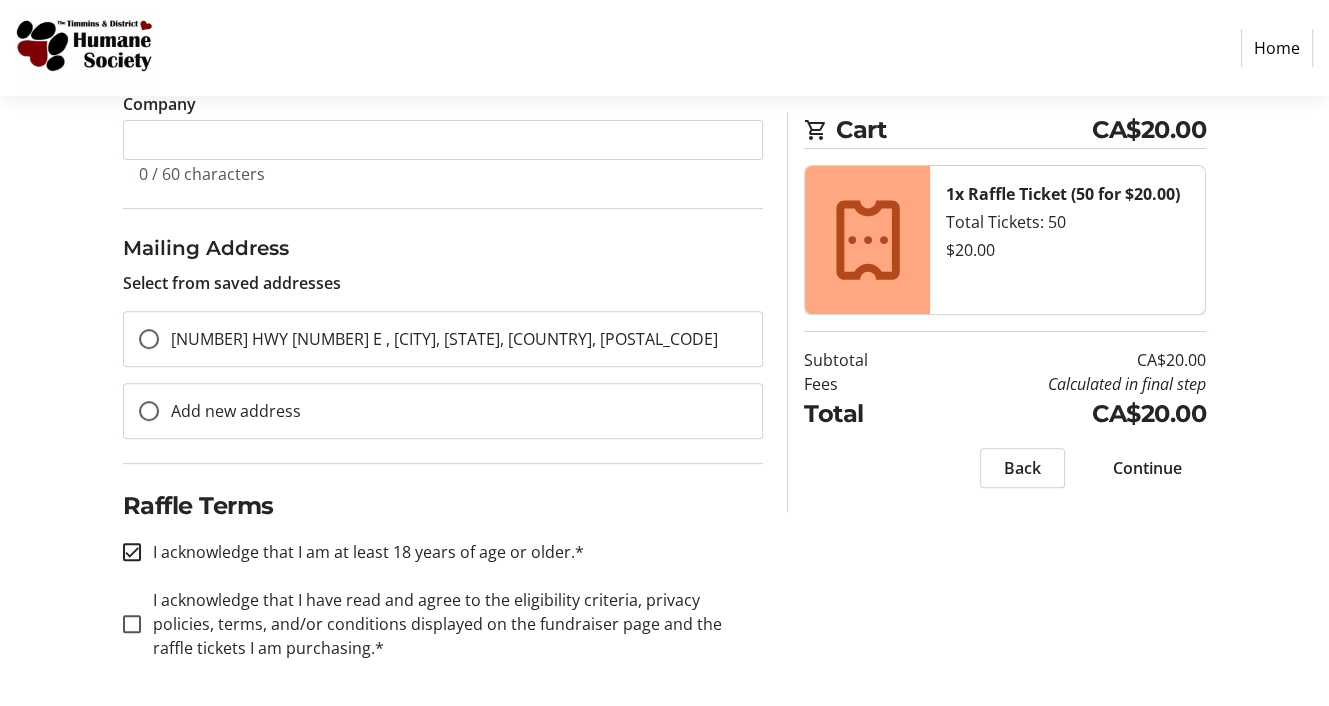 checkbox on "true" 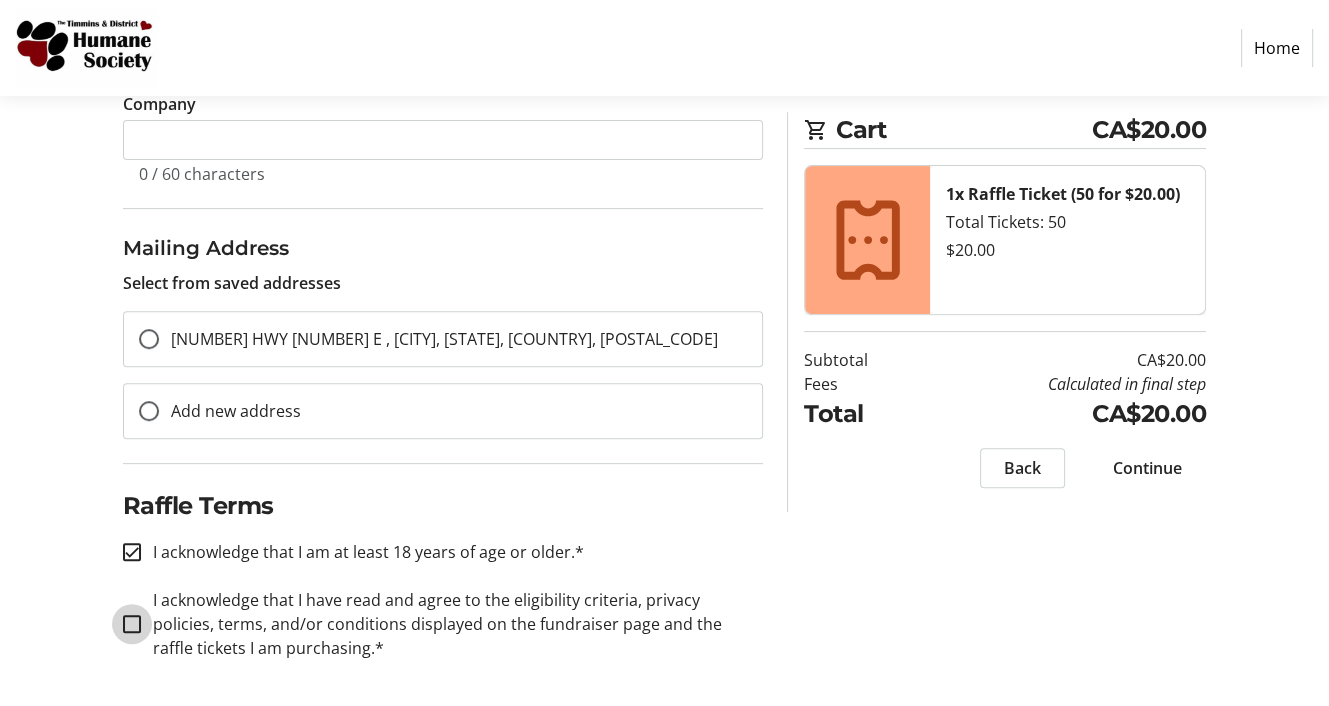 click on "I acknowledge that I have read and agree to the eligibility criteria, privacy policies, terms,
and/or conditions displayed on the fundraiser page and the raffle tickets I am purchasing.*" at bounding box center (132, 624) 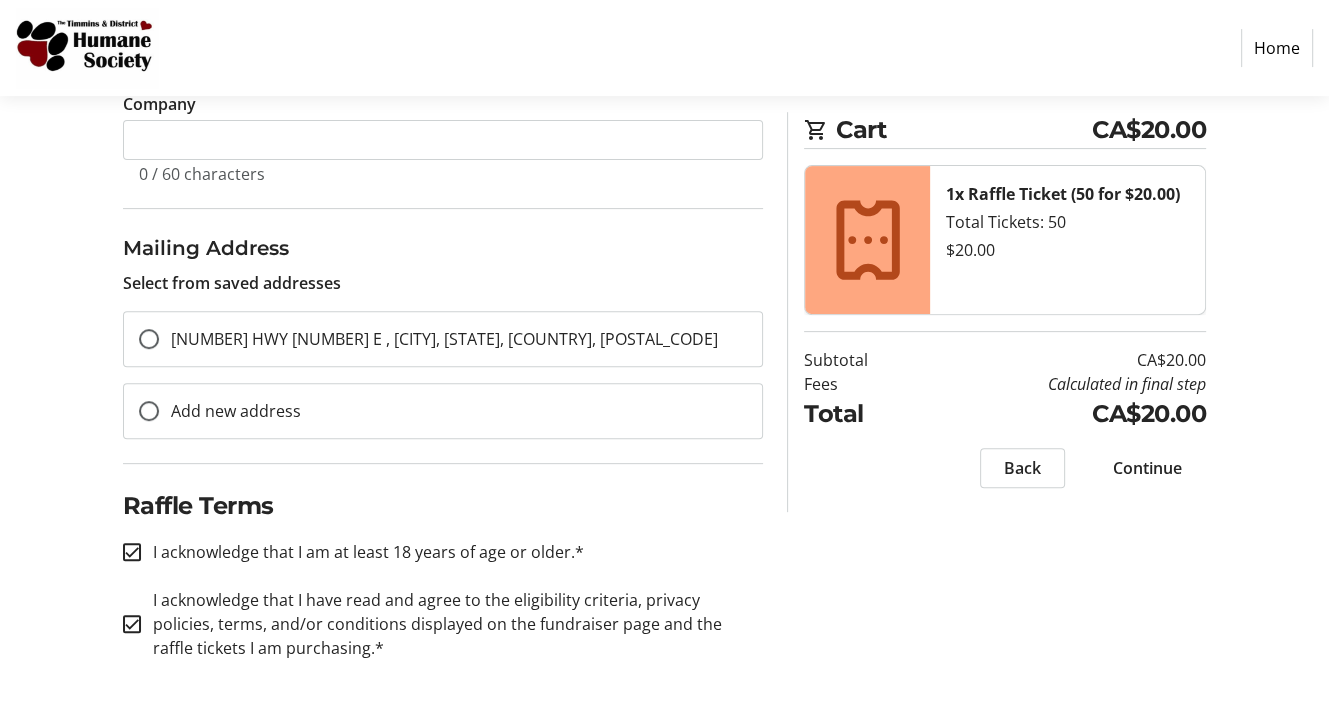 checkbox on "true" 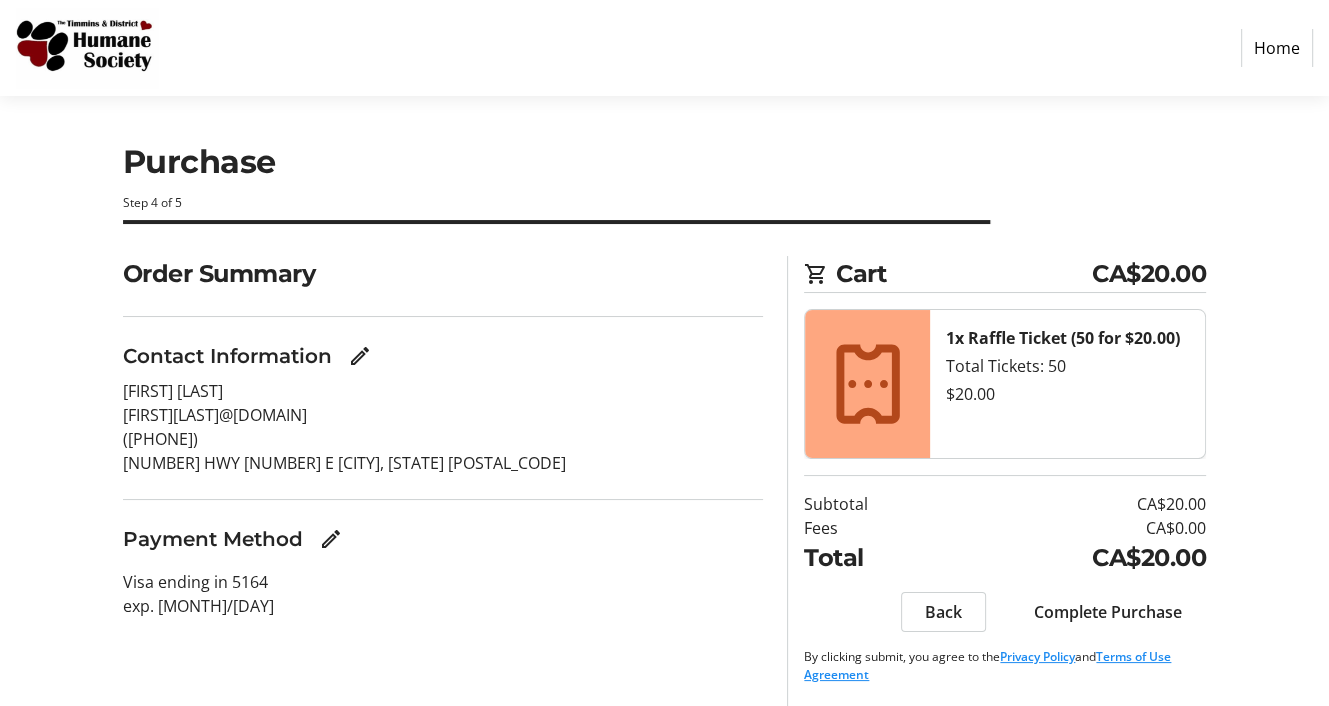 scroll, scrollTop: 8, scrollLeft: 0, axis: vertical 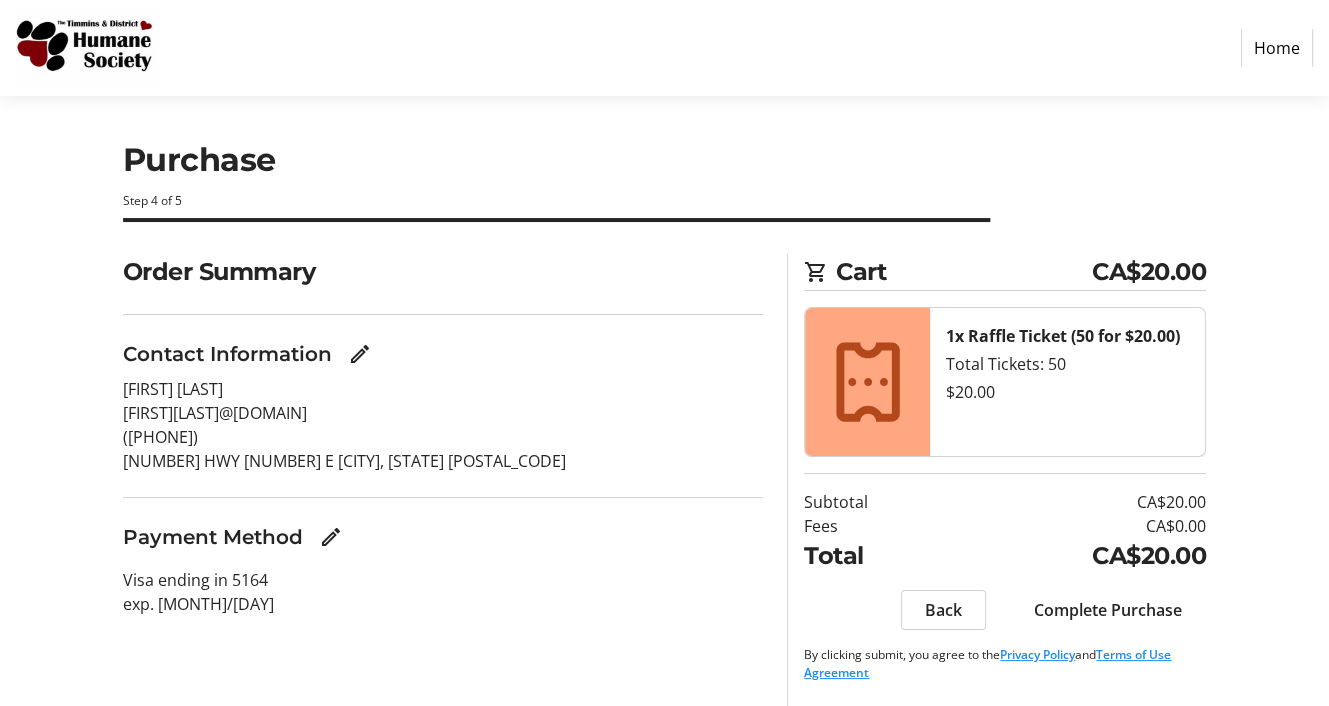 click on "Back" 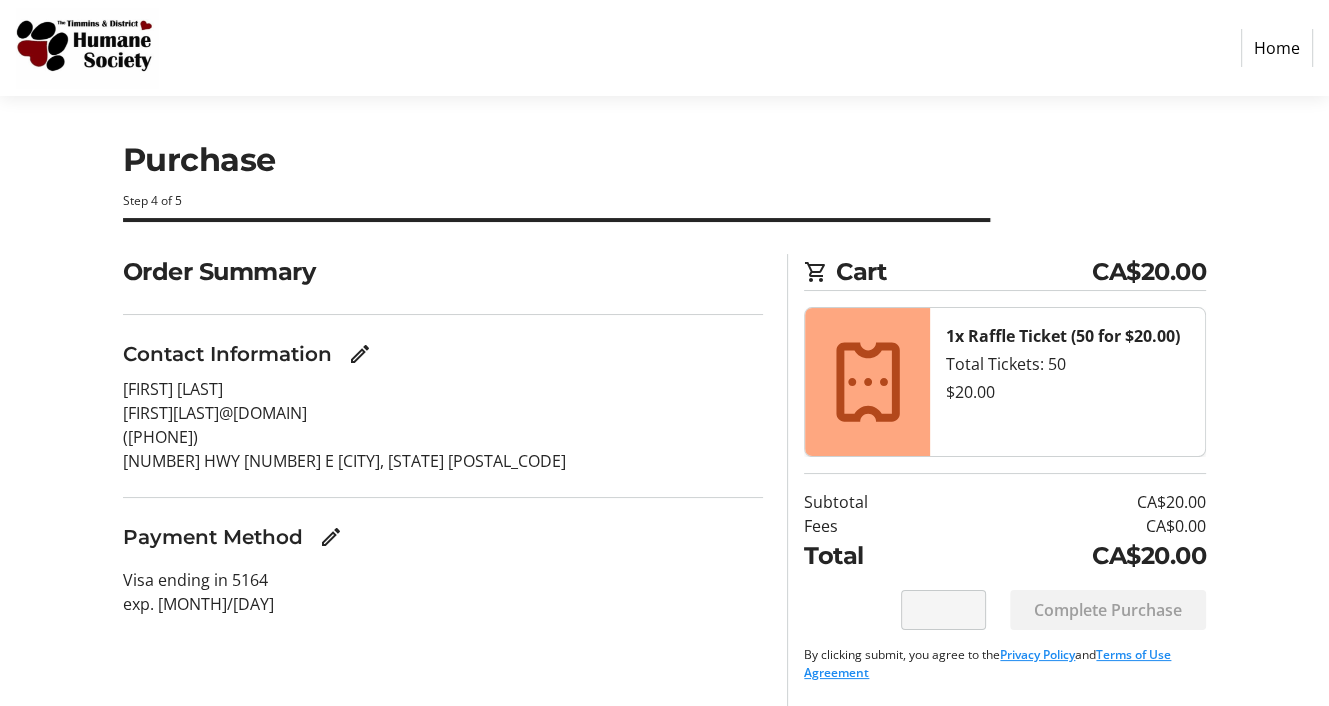 scroll, scrollTop: 0, scrollLeft: 0, axis: both 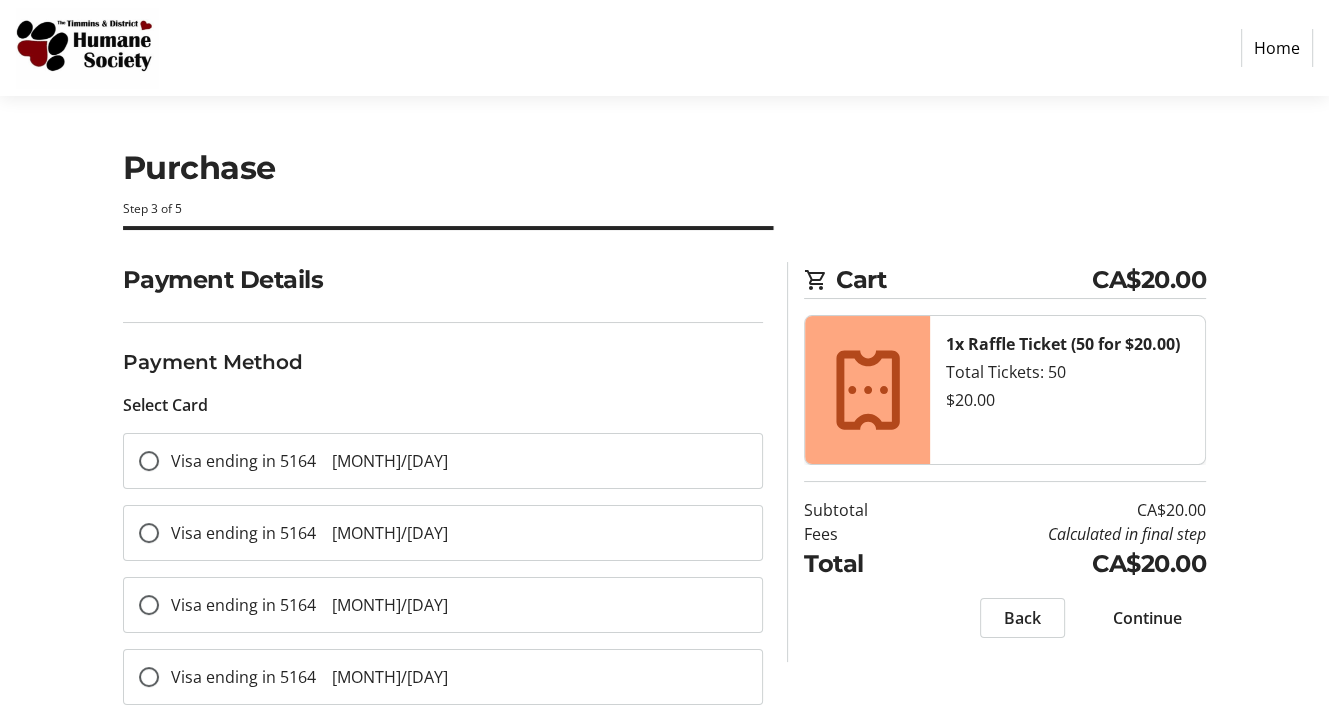 click on "Back" 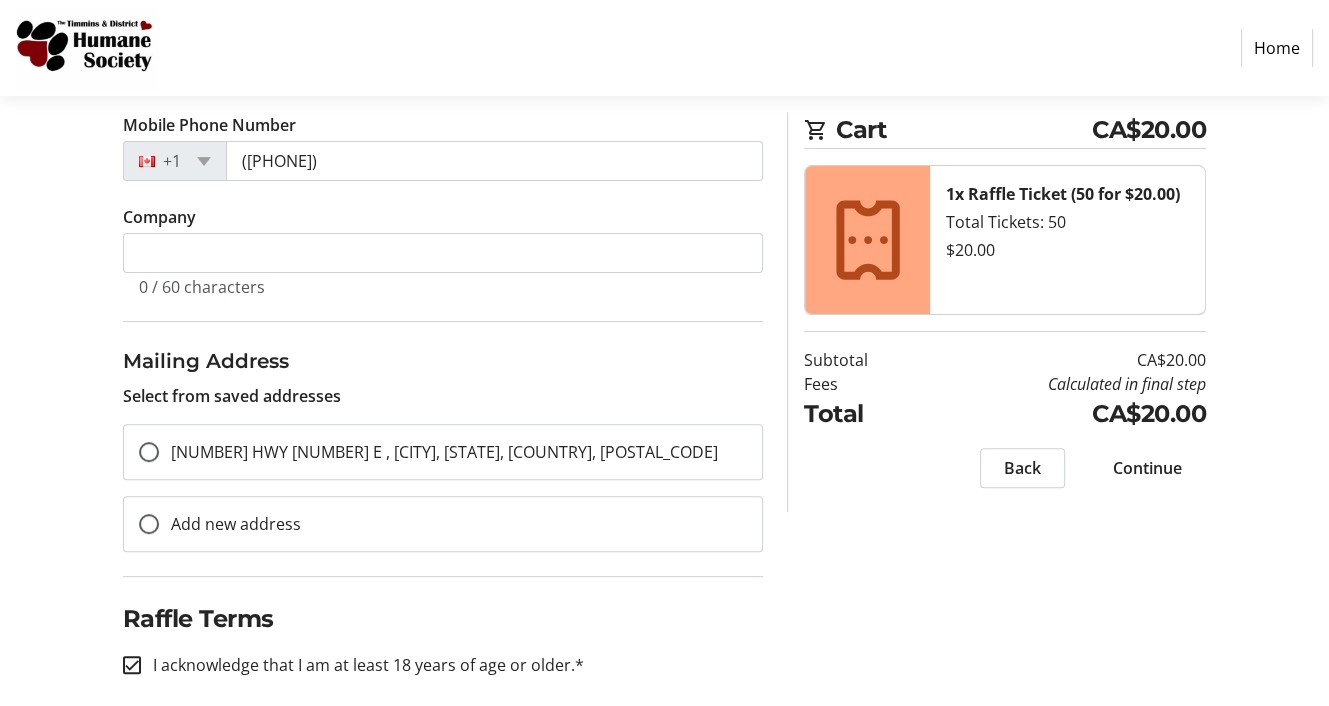 scroll, scrollTop: 530, scrollLeft: 0, axis: vertical 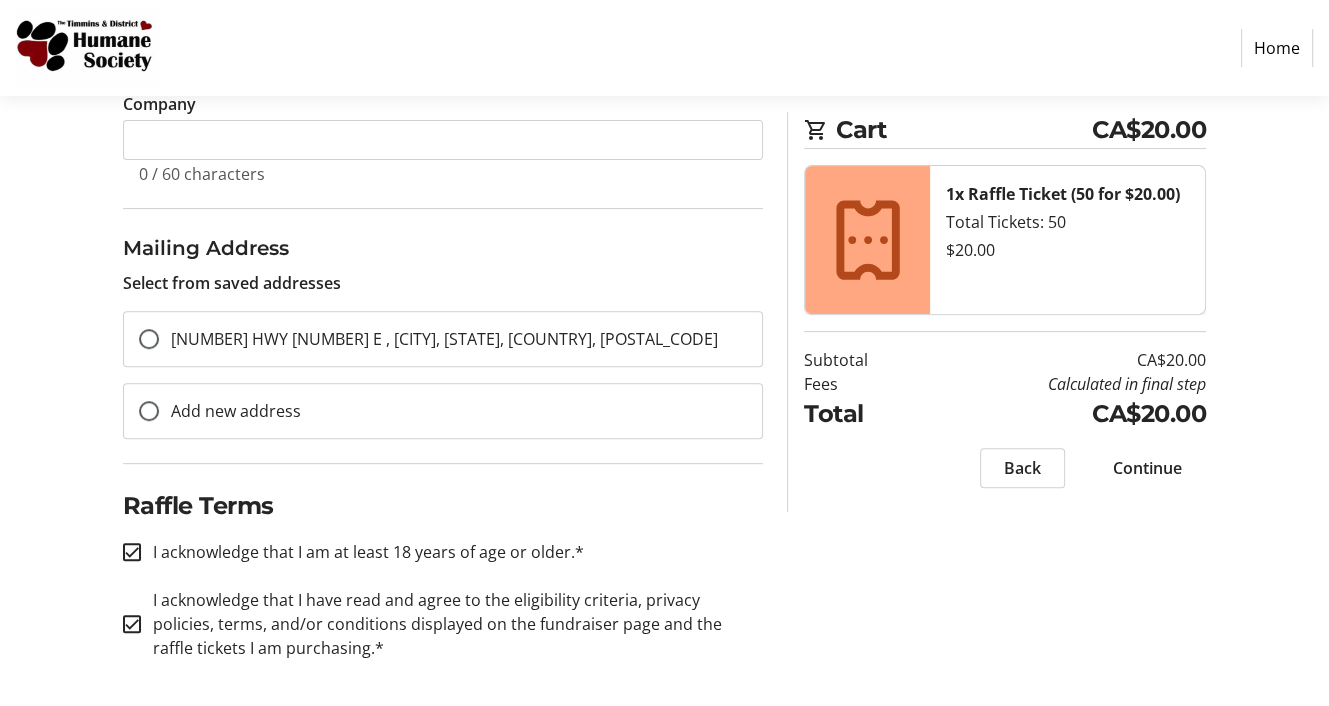 click 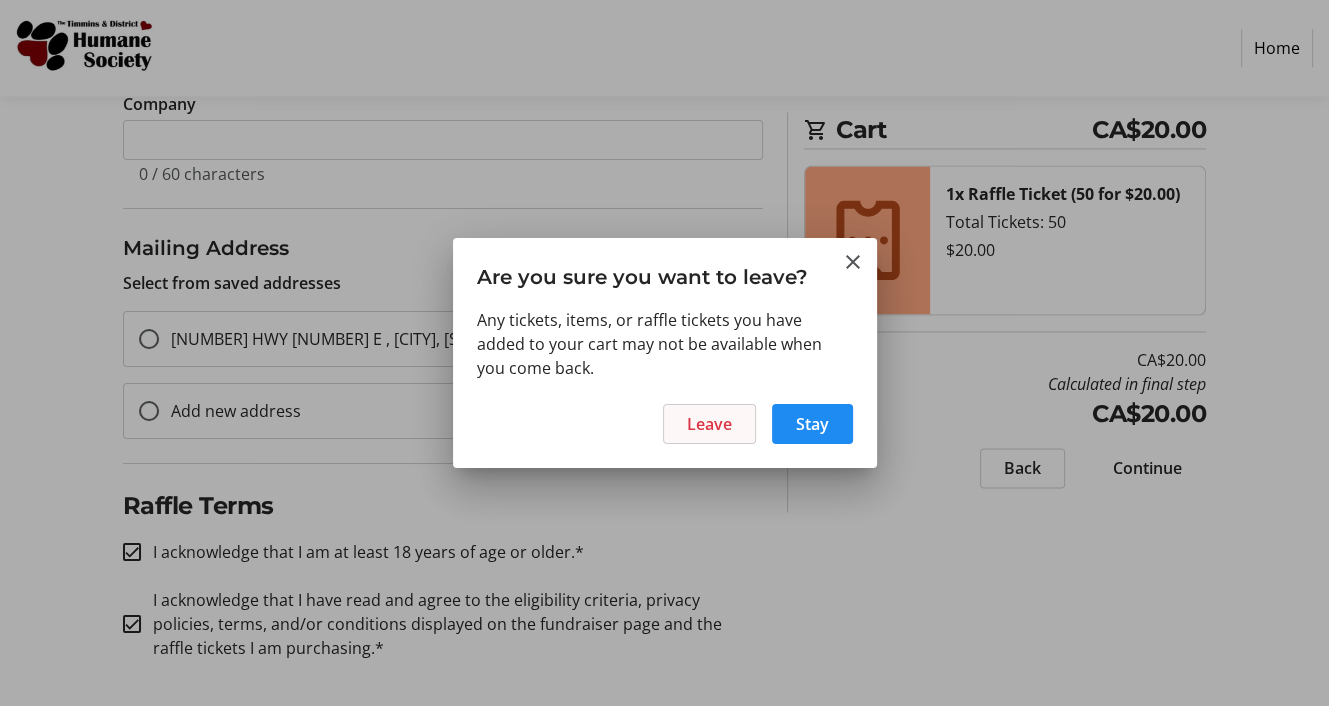 click at bounding box center [709, 424] 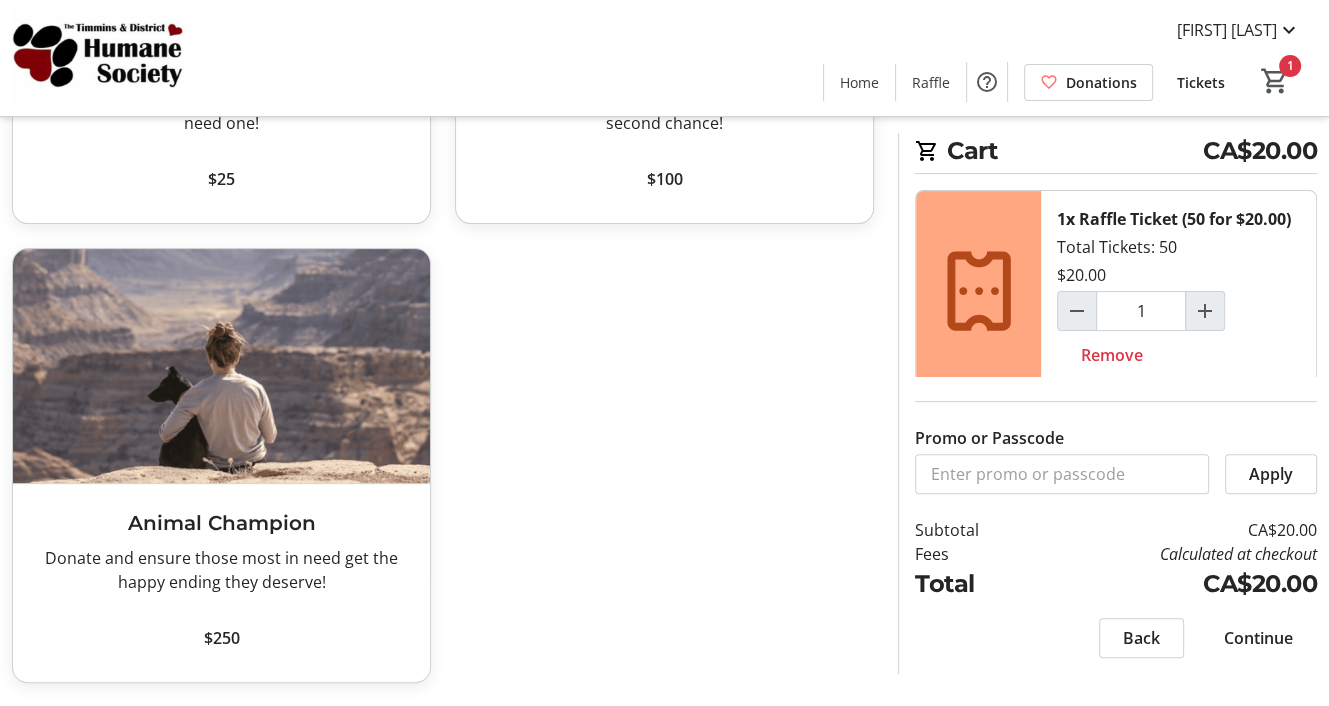 scroll, scrollTop: 0, scrollLeft: 0, axis: both 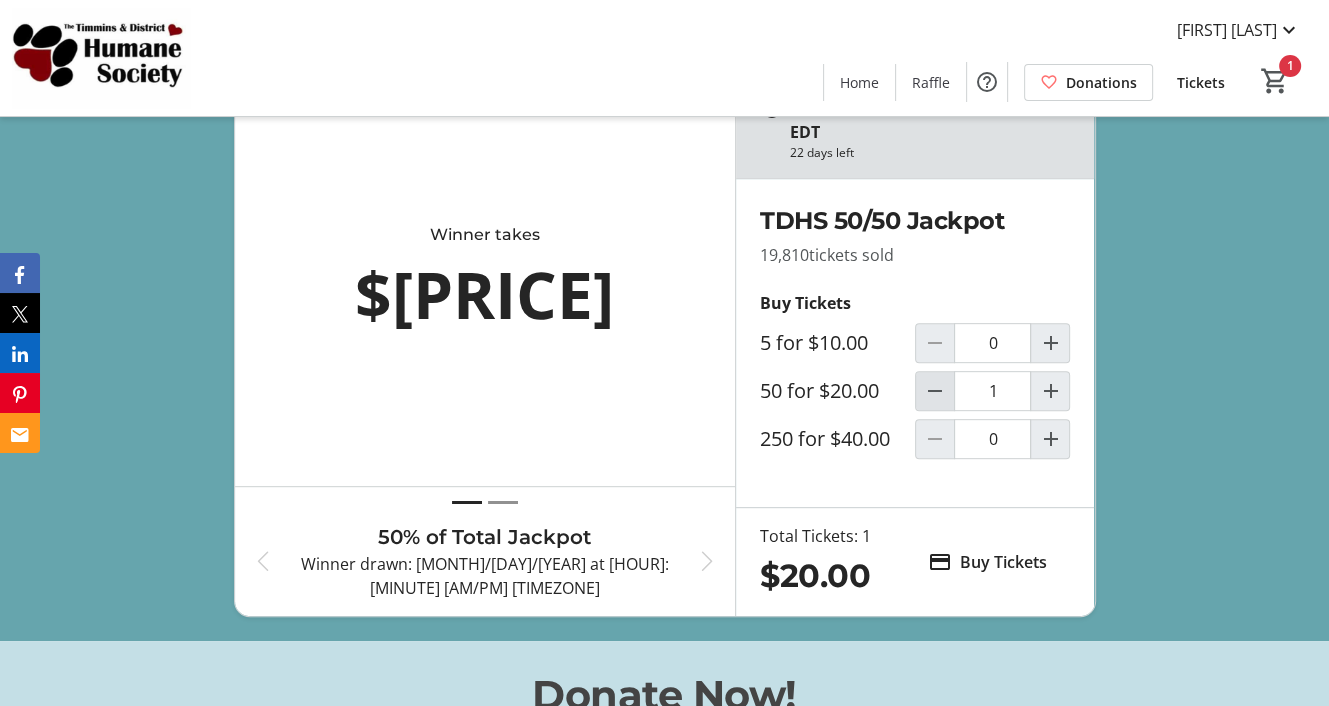 click at bounding box center (935, 391) 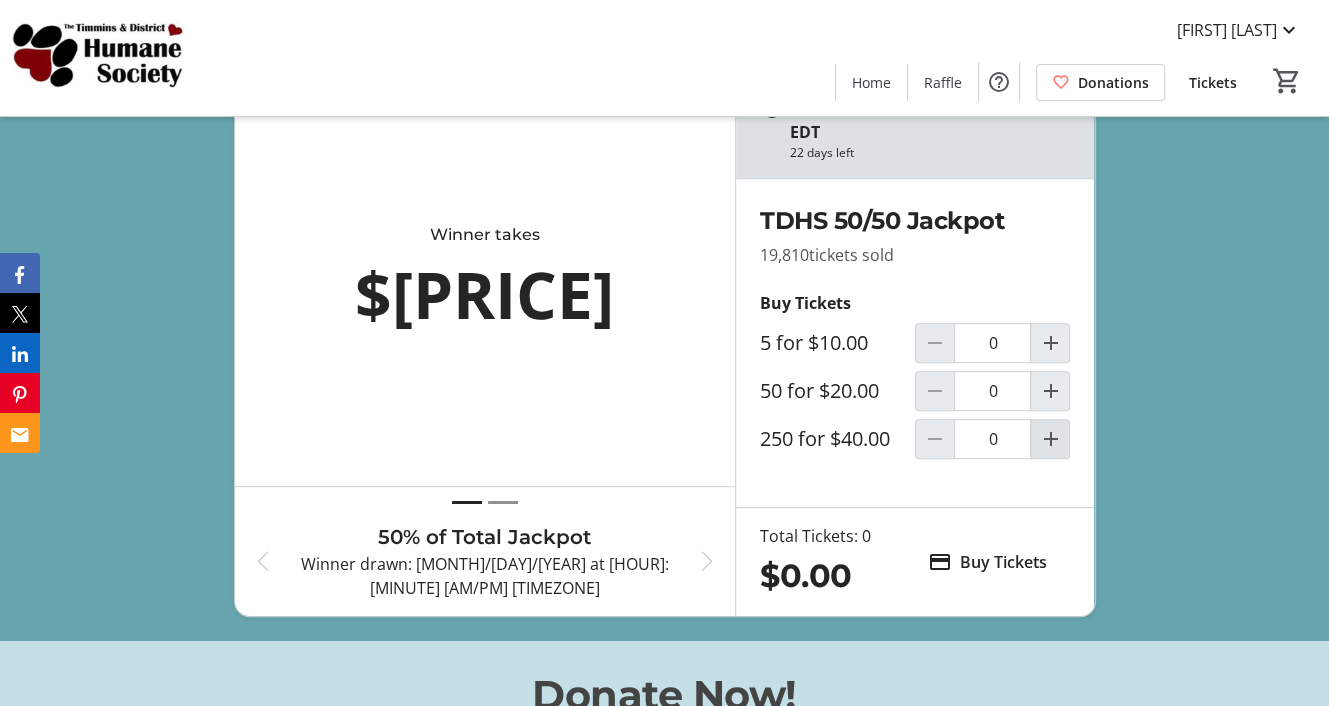 click at bounding box center [1050, 439] 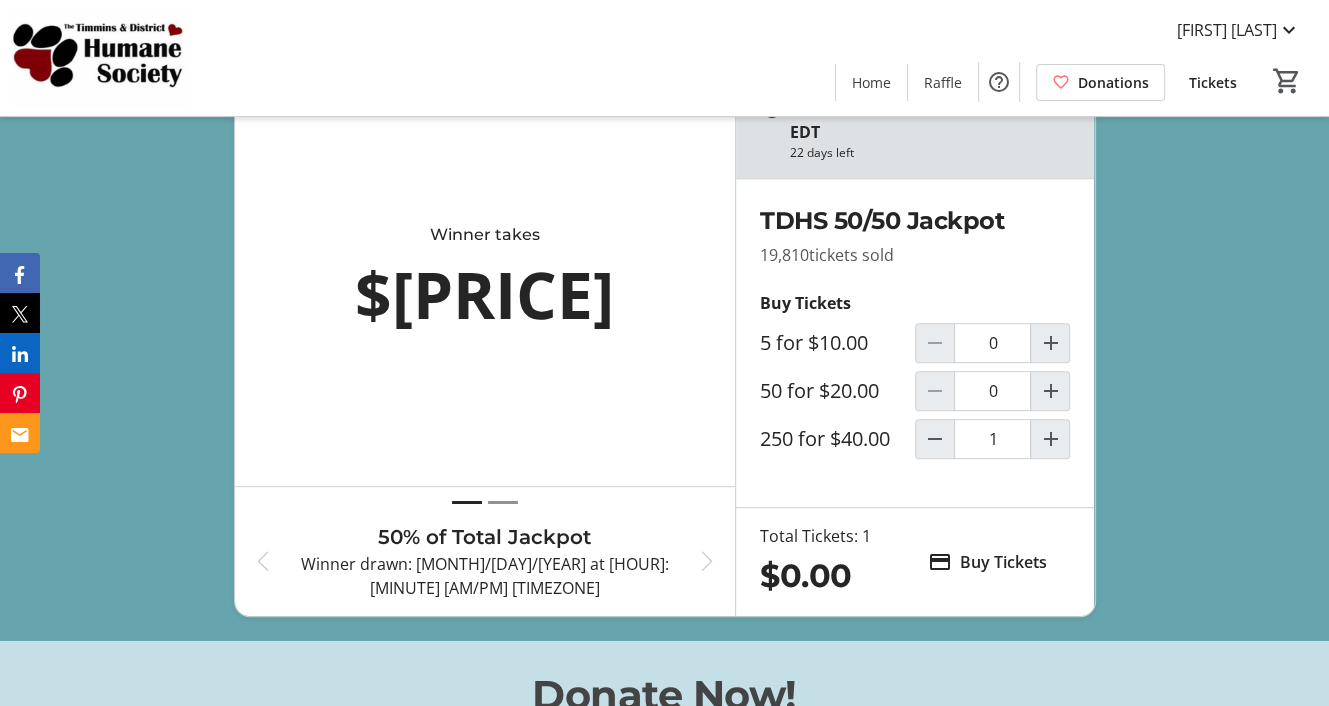 type on "1" 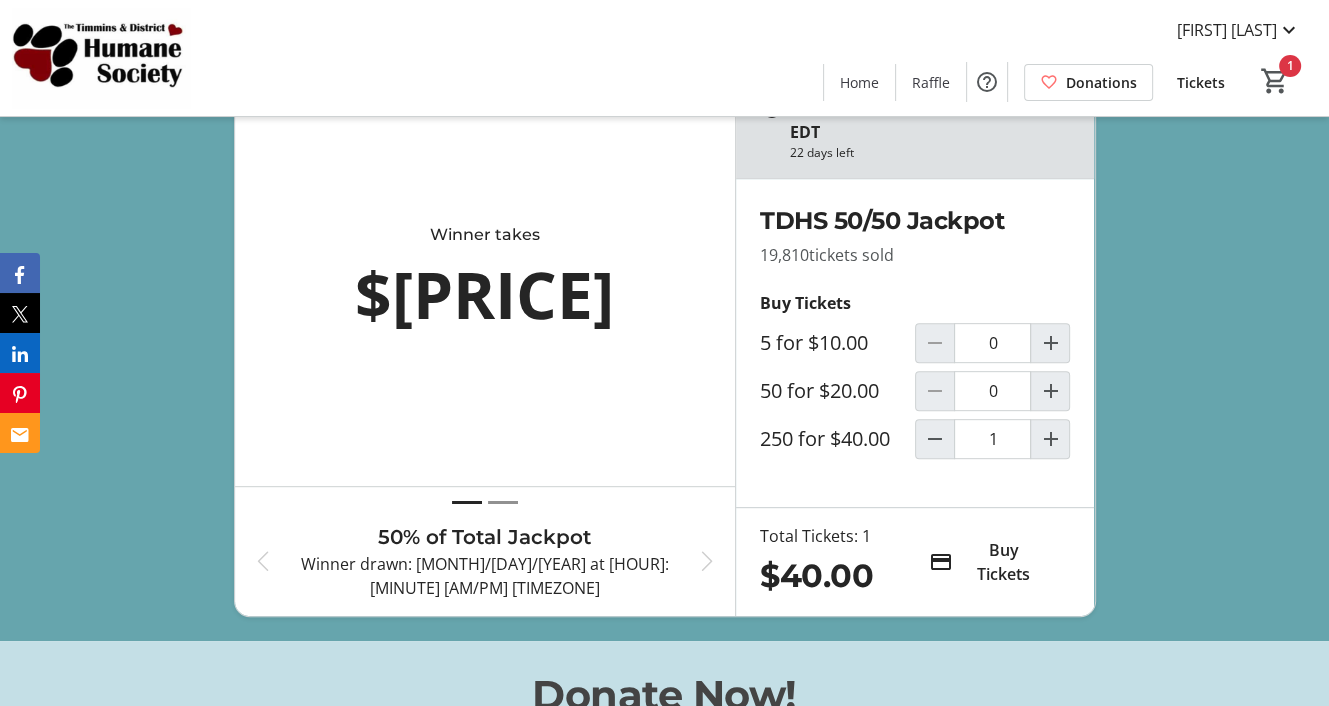 click on "Buy Tickets" at bounding box center (1003, 562) 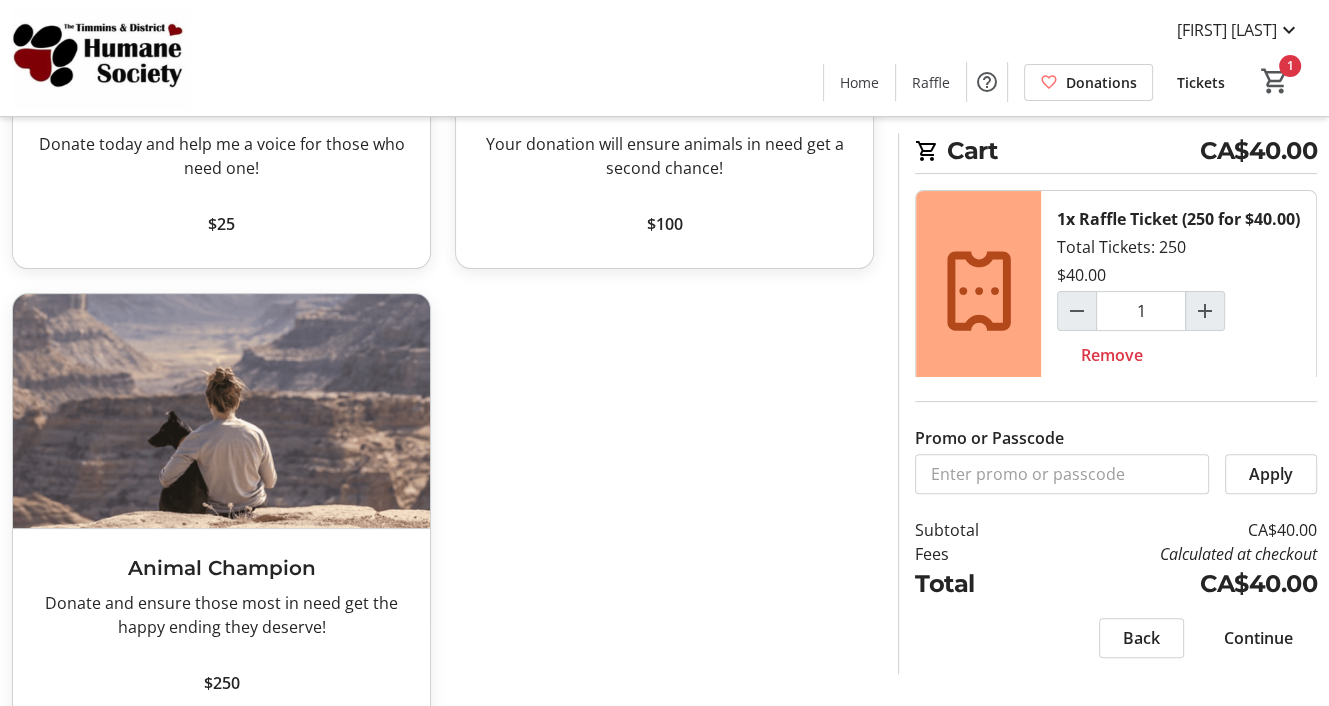 scroll, scrollTop: 437, scrollLeft: 0, axis: vertical 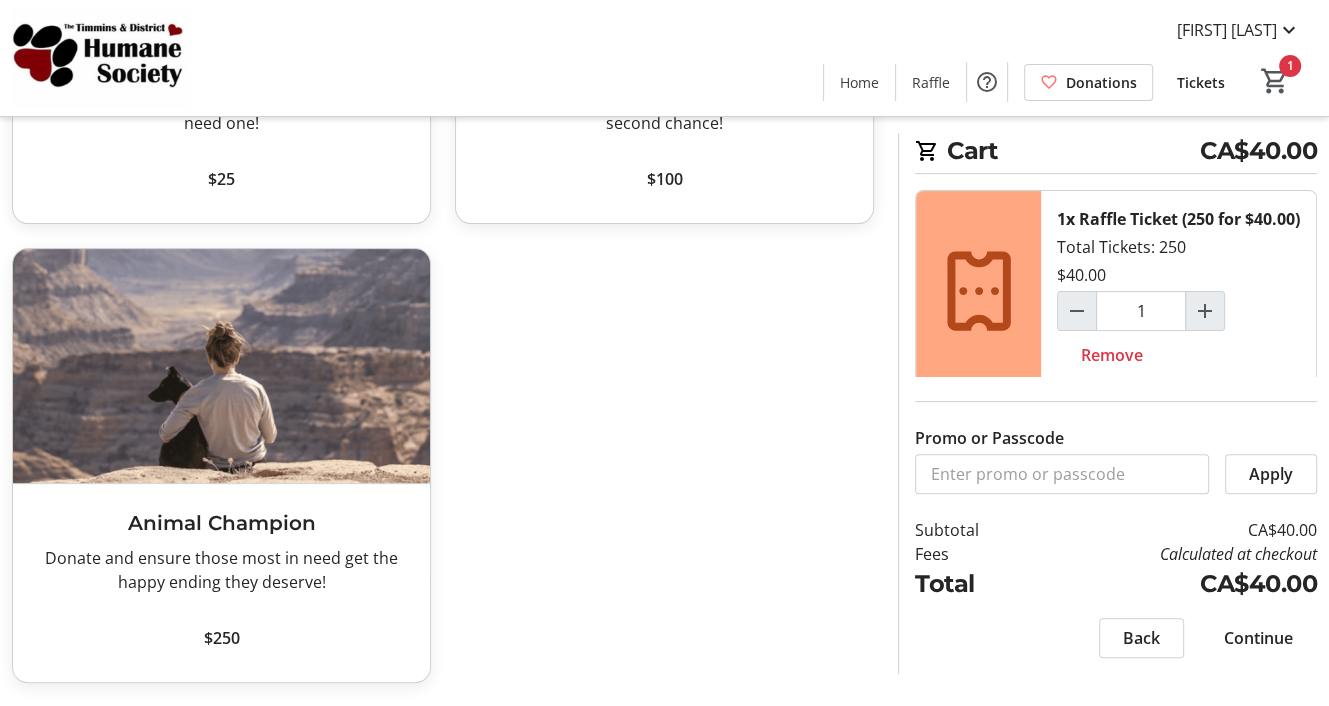 click on "Continue" 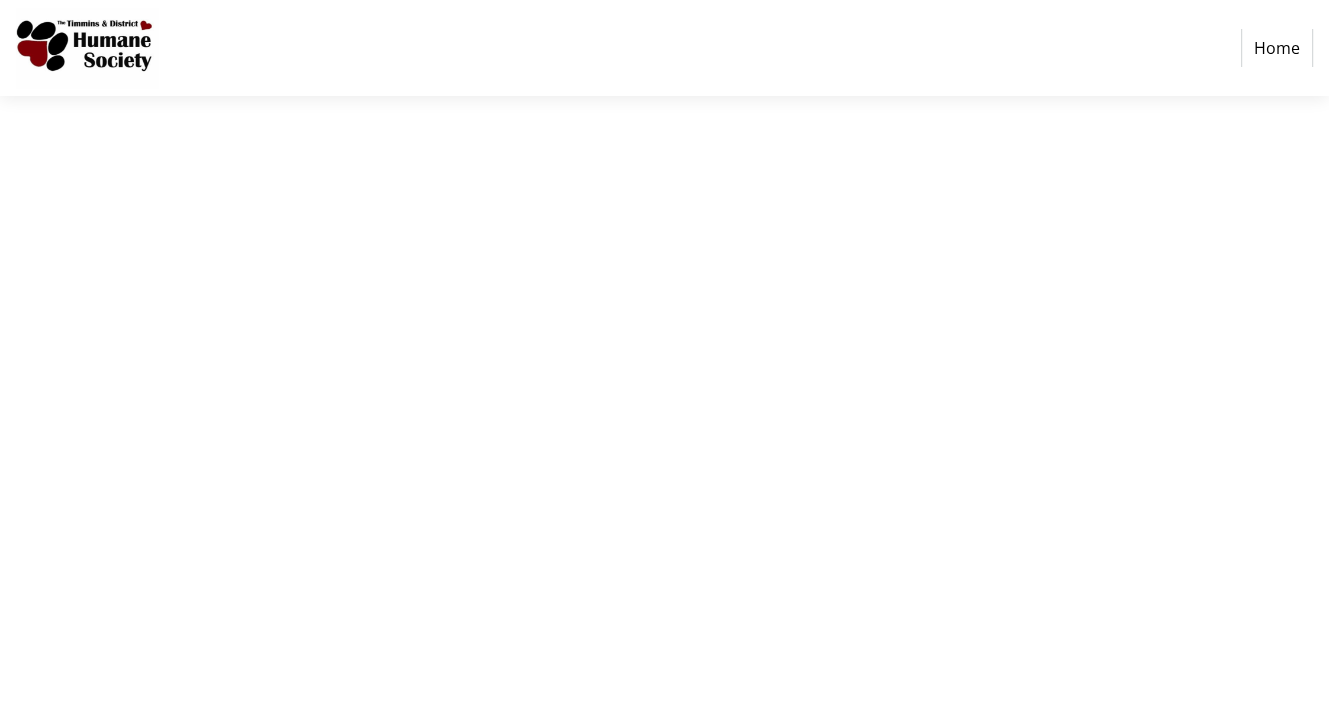 scroll, scrollTop: 0, scrollLeft: 0, axis: both 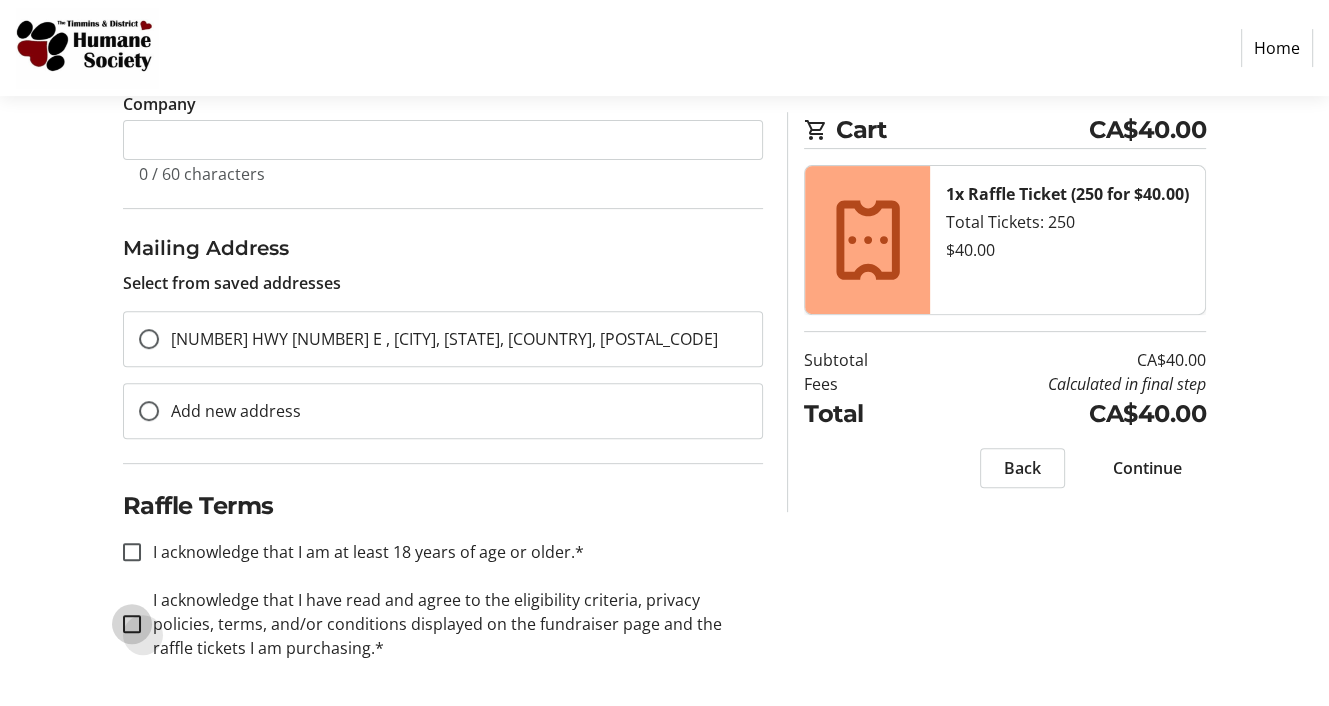 drag, startPoint x: 132, startPoint y: 621, endPoint x: 140, endPoint y: 561, distance: 60.530983 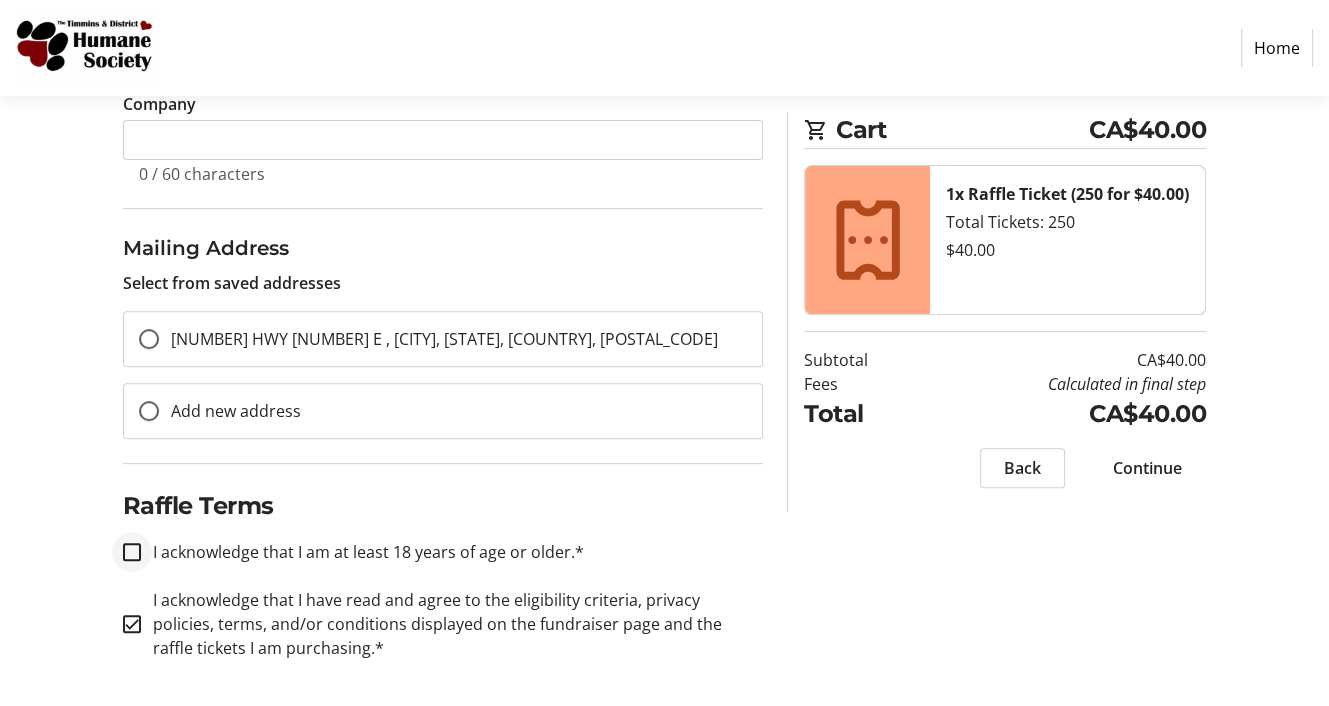 checkbox on "true" 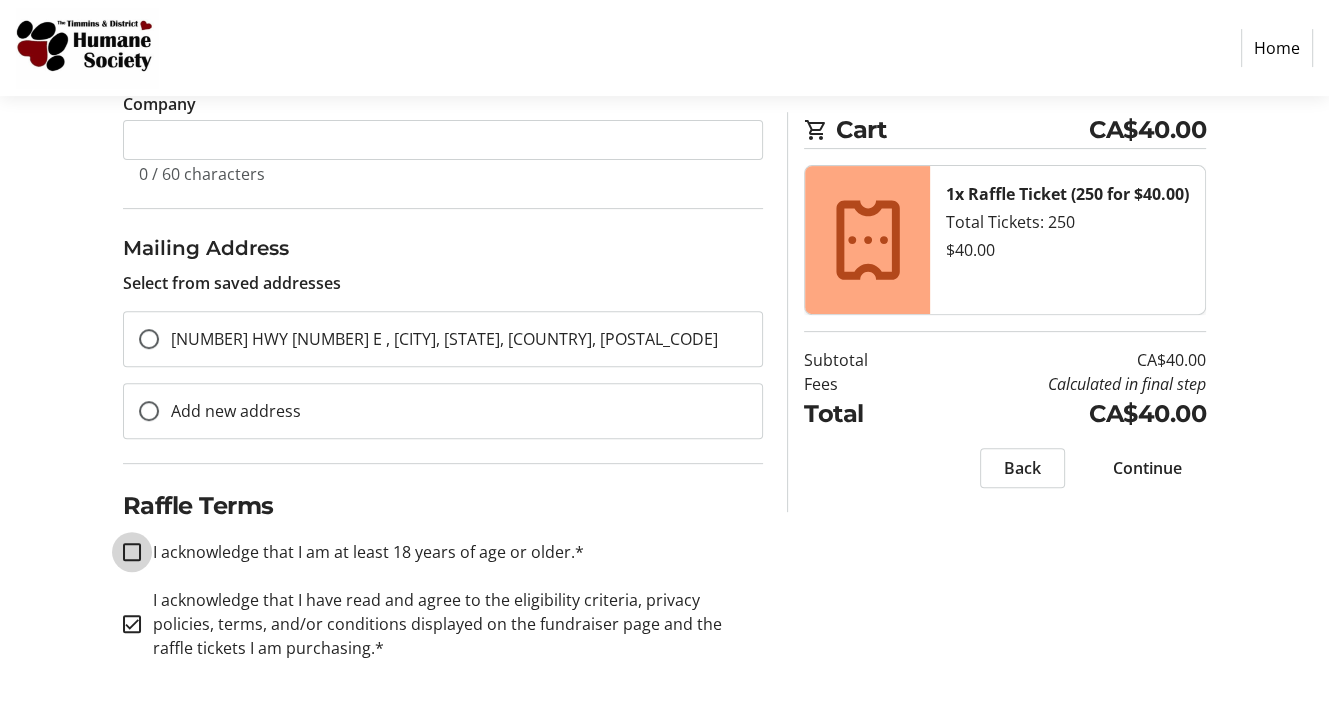click on "I acknowledge that I am at least 18 years of age or older.*" at bounding box center (132, 552) 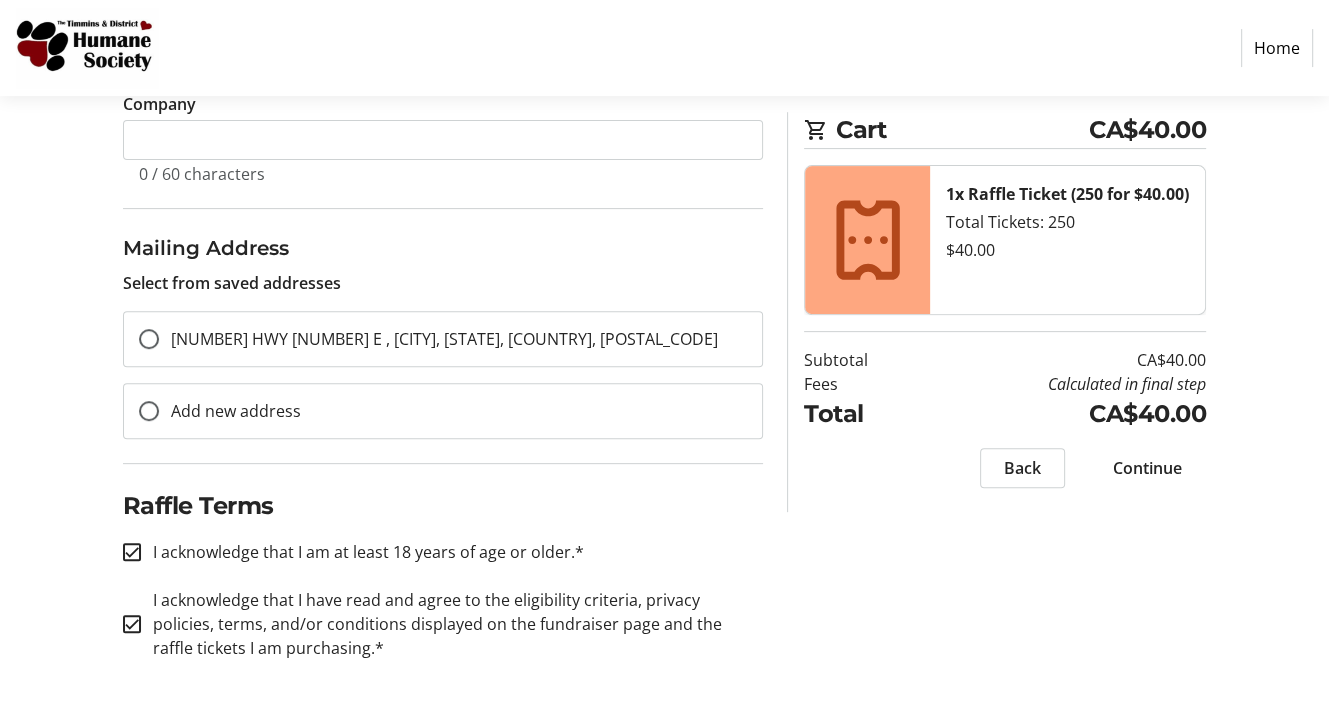 checkbox on "true" 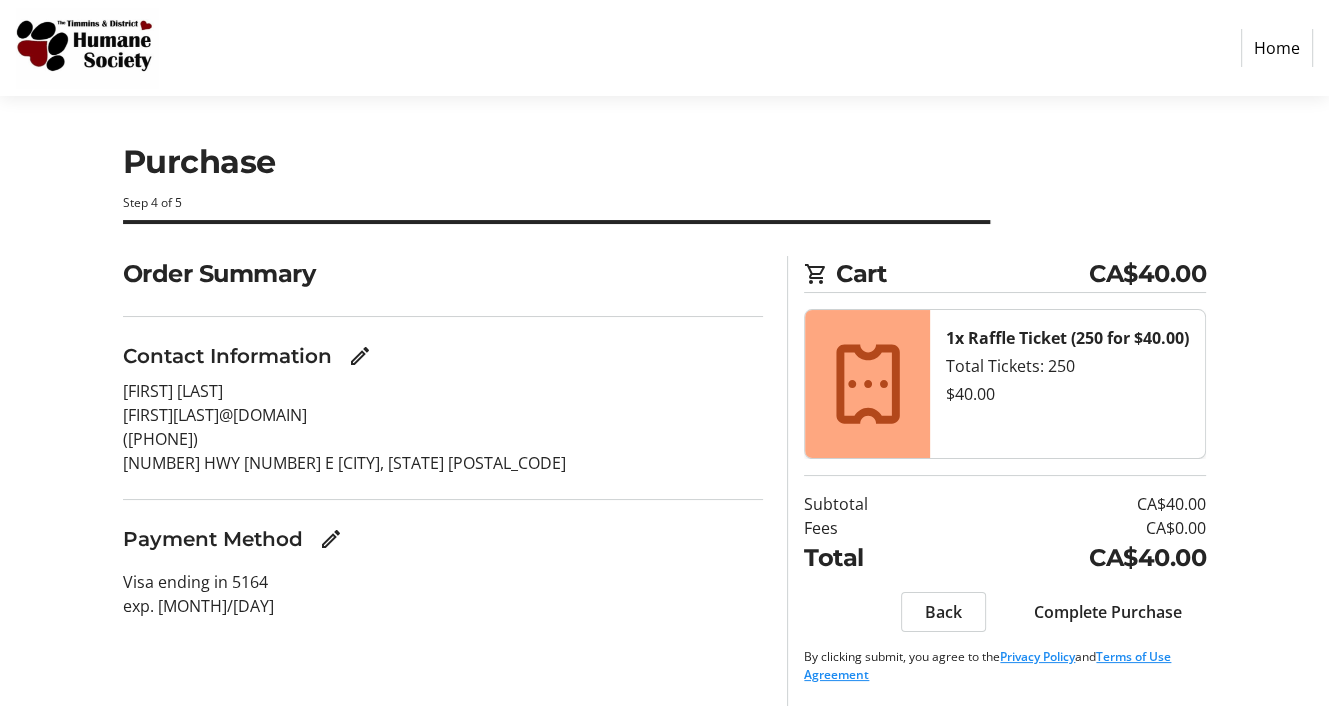 scroll, scrollTop: 8, scrollLeft: 0, axis: vertical 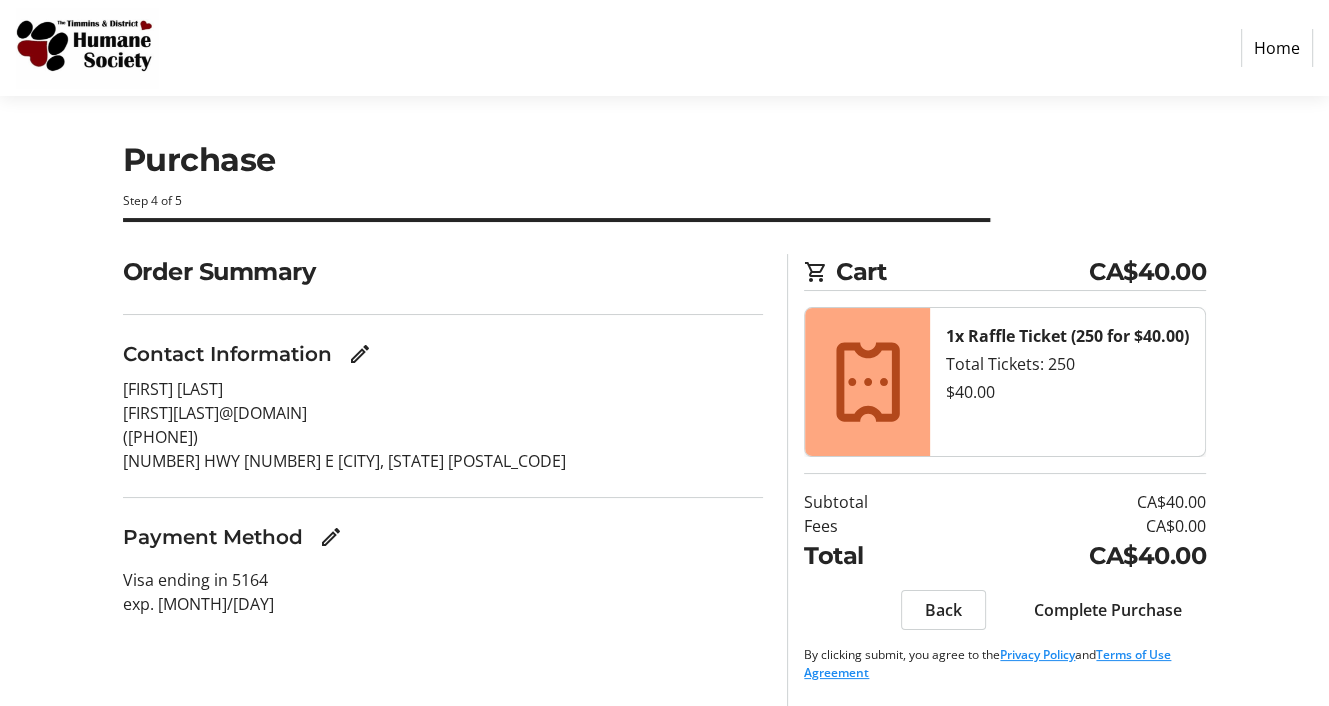 click on "Complete Purchase" 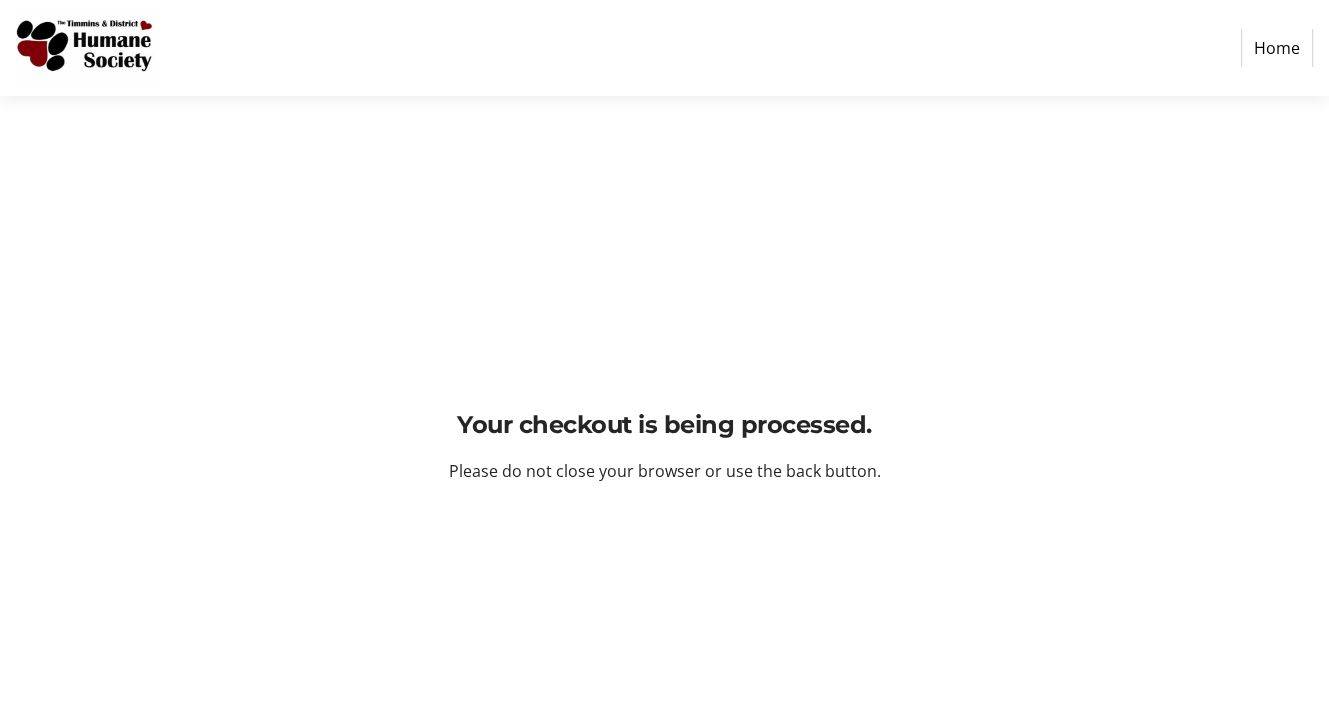 scroll, scrollTop: 0, scrollLeft: 0, axis: both 